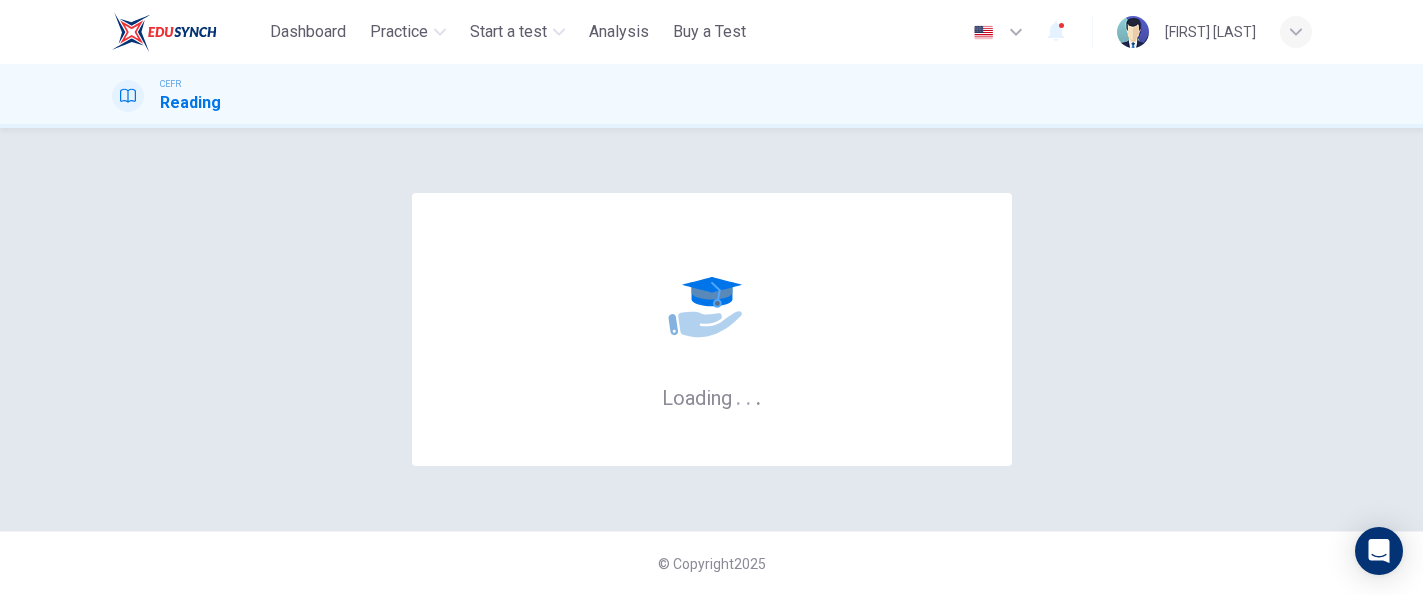 scroll, scrollTop: 0, scrollLeft: 0, axis: both 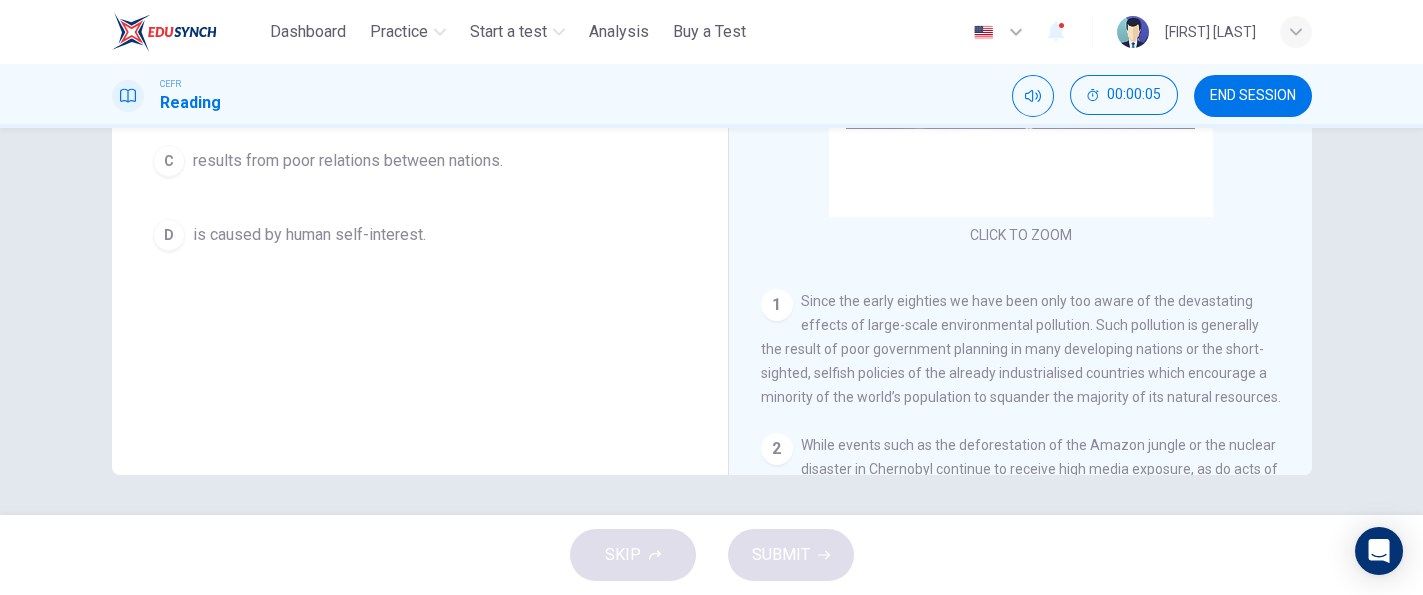 click on "Indoor Pollution CLICK TO ZOOM Click to Zoom 1 Since the early eighties we have been only too aware of the devastating effects of large-scale environmental pollution. Such pollution is generally the result of poor government planning in many developing nations or the short-sighted, selfish policies of the already industrialised countries which encourage a minority of the world’s population to squander the majority of its natural resources. 2 3 4 The latest study, conducted by two environmental engineers, [FIRST] [LAST], of the [ORGANIZATION] in [CITY], and published in [PUBLICATION], suggests that it is the process of keeping clean that may be making indoor pollution worse. The researchers found that baths, showers, dishwashers and washing machines can all be significant sources of indoor pollution, because they extract trace amounts of chemicals from the water that they use and transfer them to the air. 5 6 7 8 9 10" at bounding box center (1020, 143) 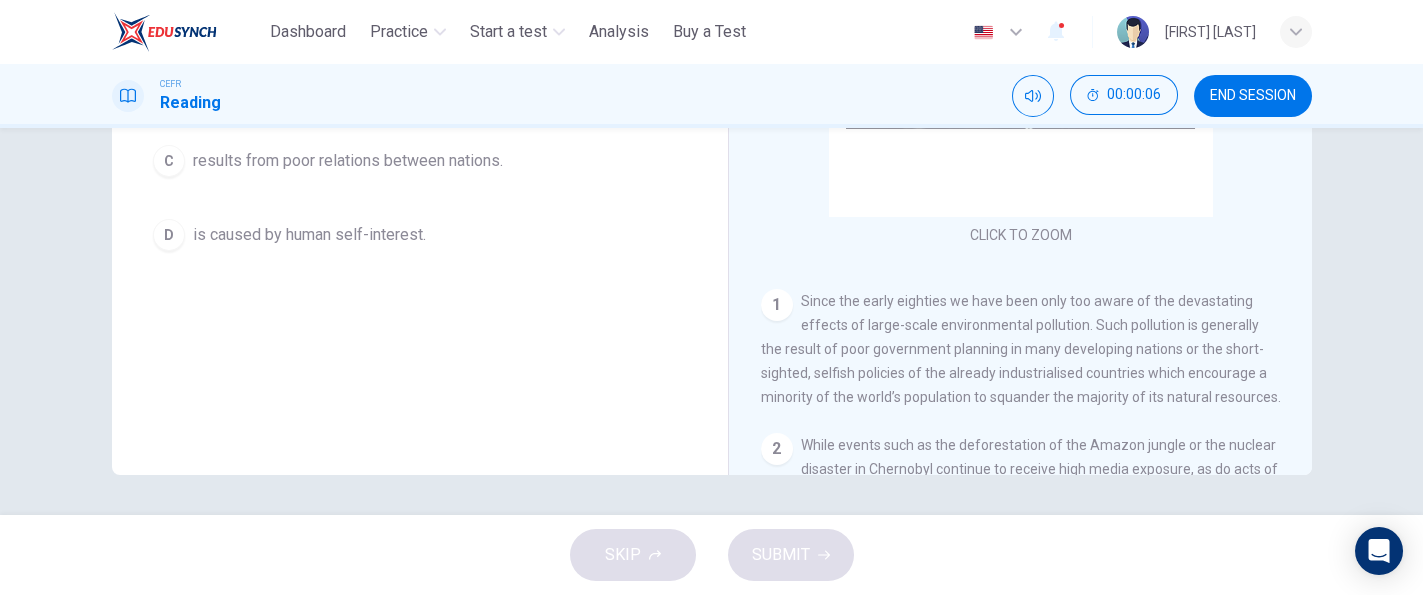 click on "Indoor Pollution CLICK TO ZOOM Click to Zoom 1 Since the early eighties we have been only too aware of the devastating effects of large-scale environmental pollution. Such pollution is generally the result of poor government planning in many developing nations or the short-sighted, selfish policies of the already industrialised countries which encourage a minority of the world’s population to squander the majority of its natural resources. 2 3 4 The latest study, conducted by two environmental engineers, [FIRST] [LAST], of the [ORGANIZATION] in [CITY], and published in [PUBLICATION], suggests that it is the process of keeping clean that may be making indoor pollution worse. The researchers found that baths, showers, dishwashers and washing machines can all be significant sources of indoor pollution, because they extract trace amounts of chemicals from the water that they use and transfer them to the air. 5 6 7 8 9 10" at bounding box center (1020, 143) 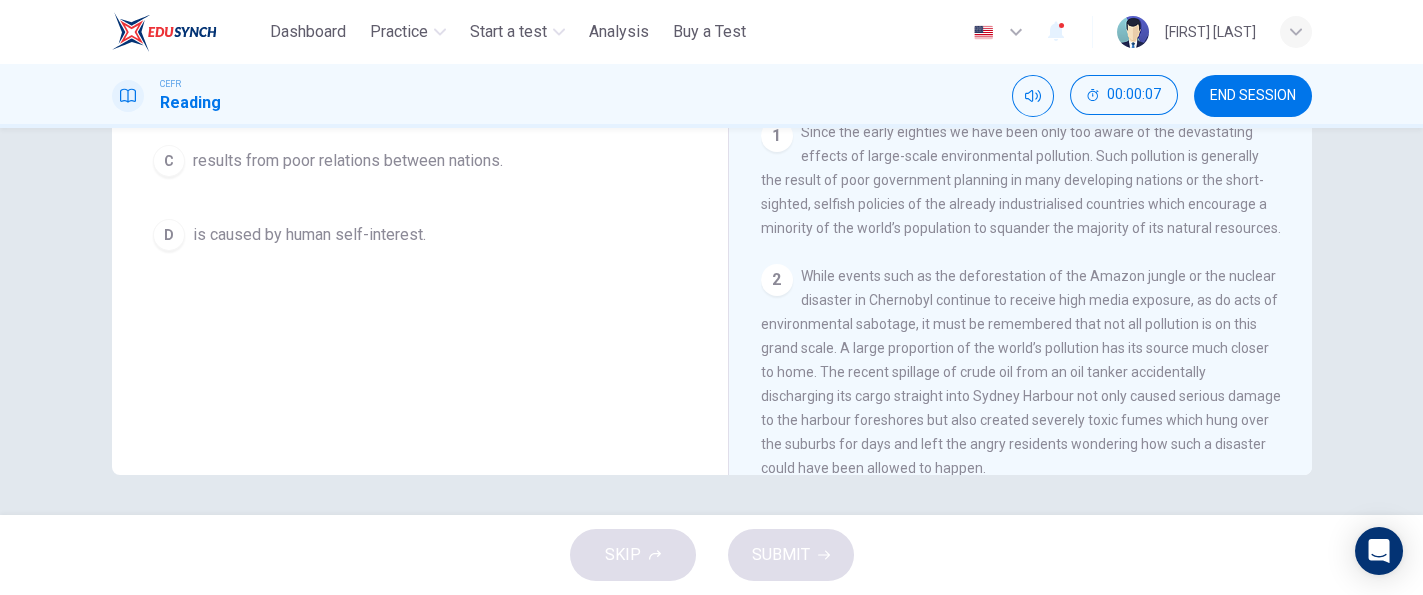 scroll, scrollTop: 213, scrollLeft: 0, axis: vertical 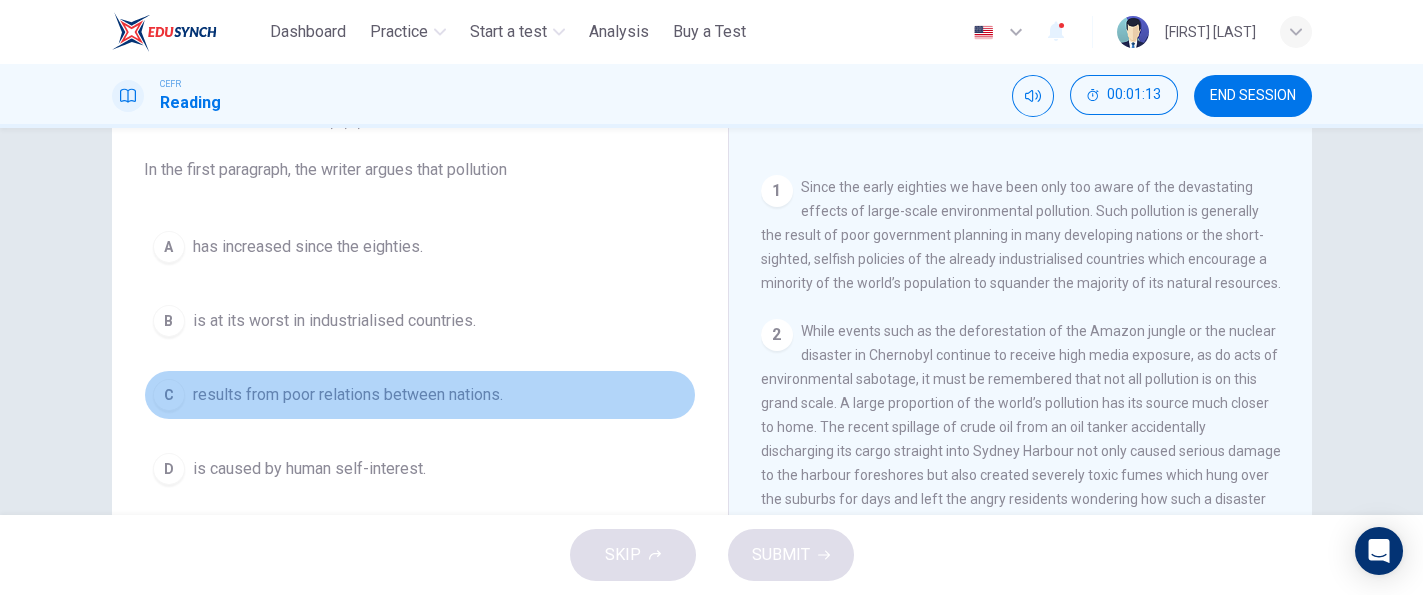 click on "results from poor relations between nations." at bounding box center [348, 395] 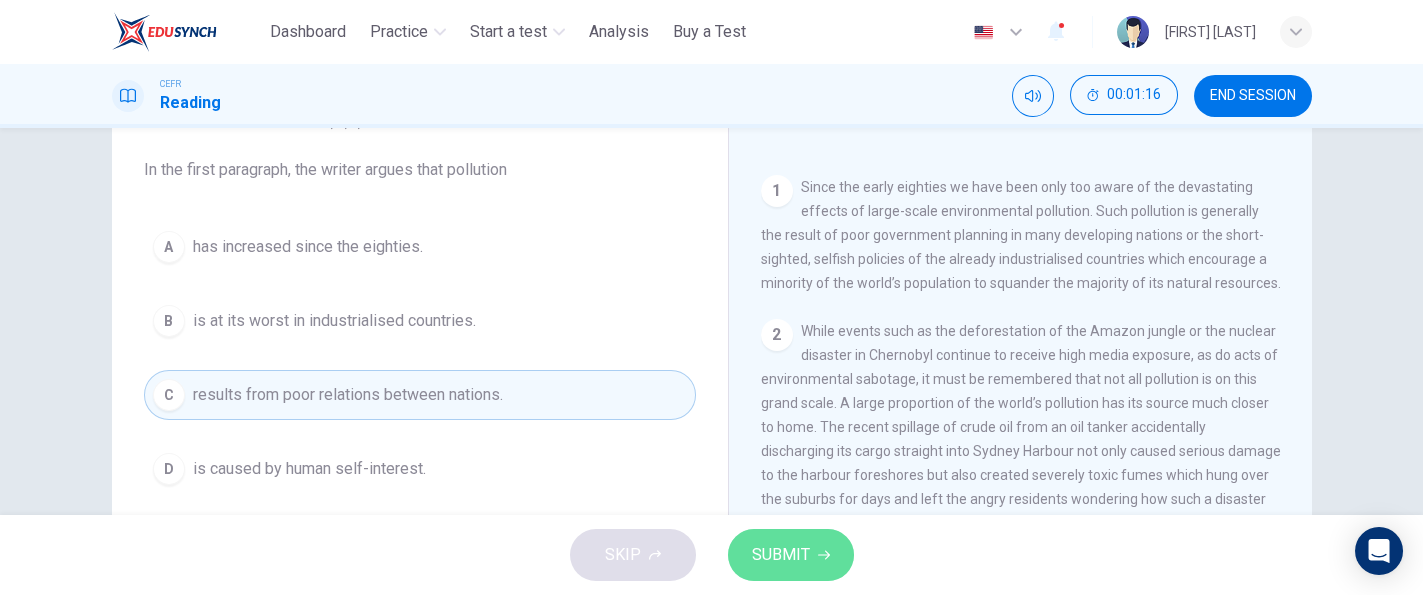 click on "SUBMIT" at bounding box center (791, 555) 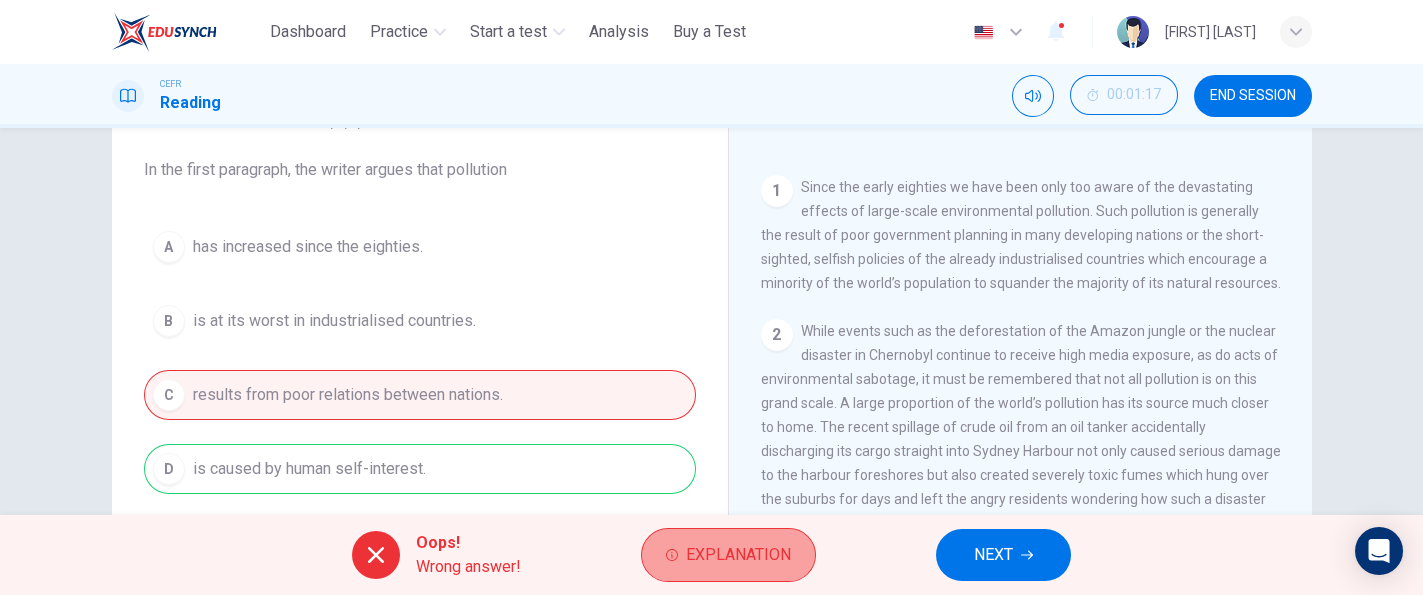 click on "Explanation" at bounding box center (728, 555) 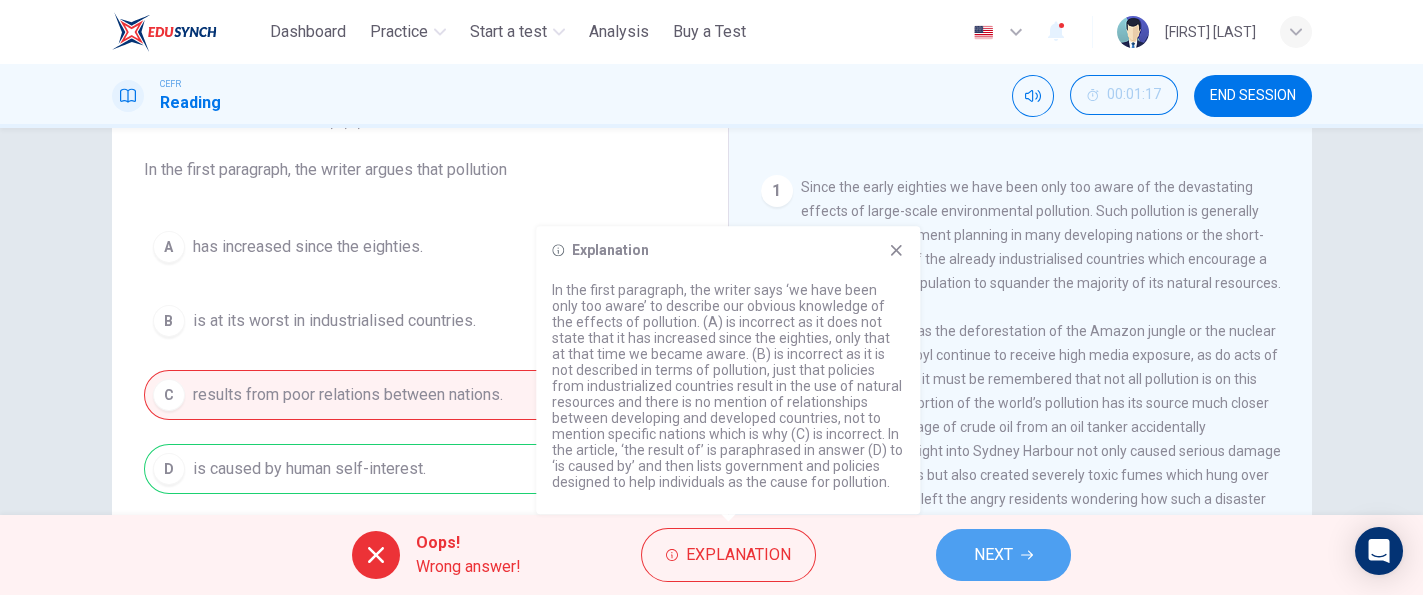 click on "NEXT" at bounding box center [1003, 555] 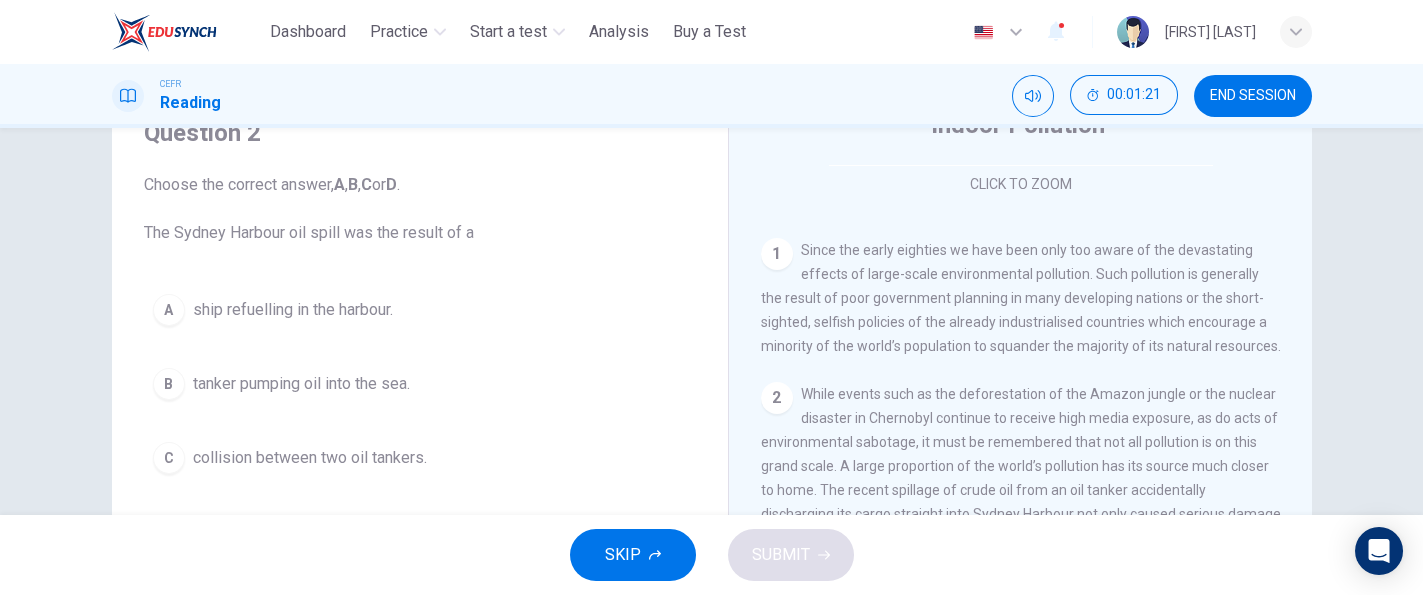 scroll, scrollTop: 92, scrollLeft: 0, axis: vertical 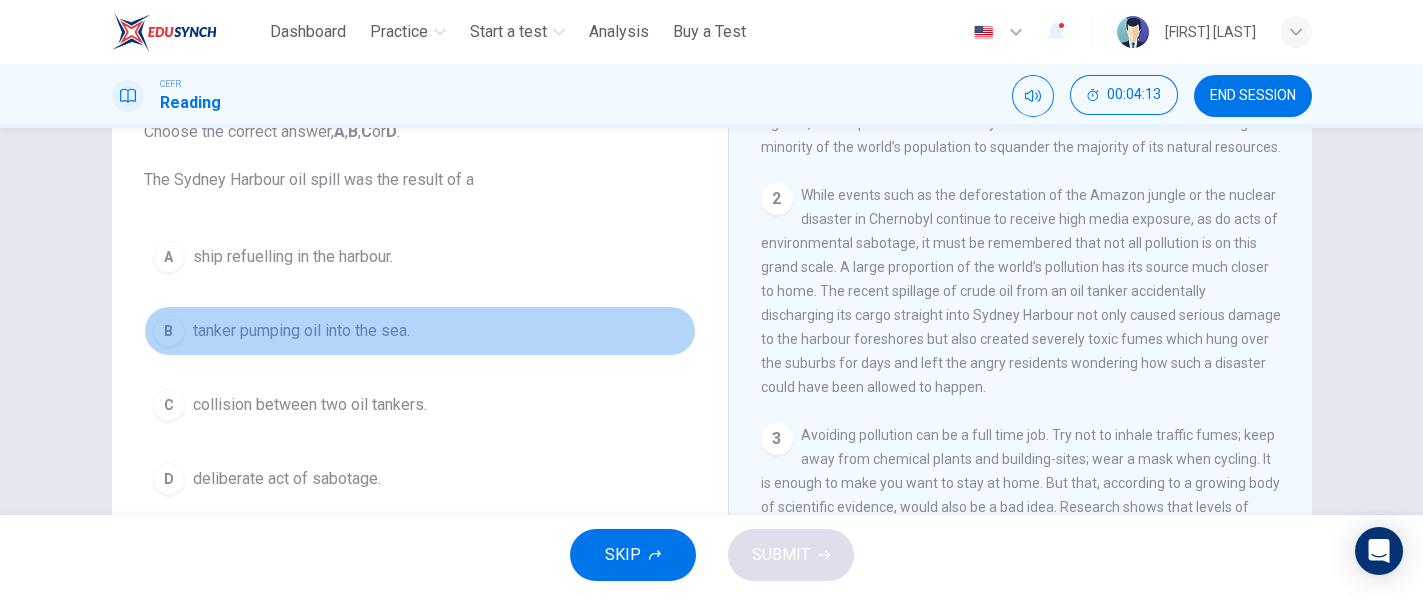 click on "tanker pumping oil into the sea." at bounding box center [301, 331] 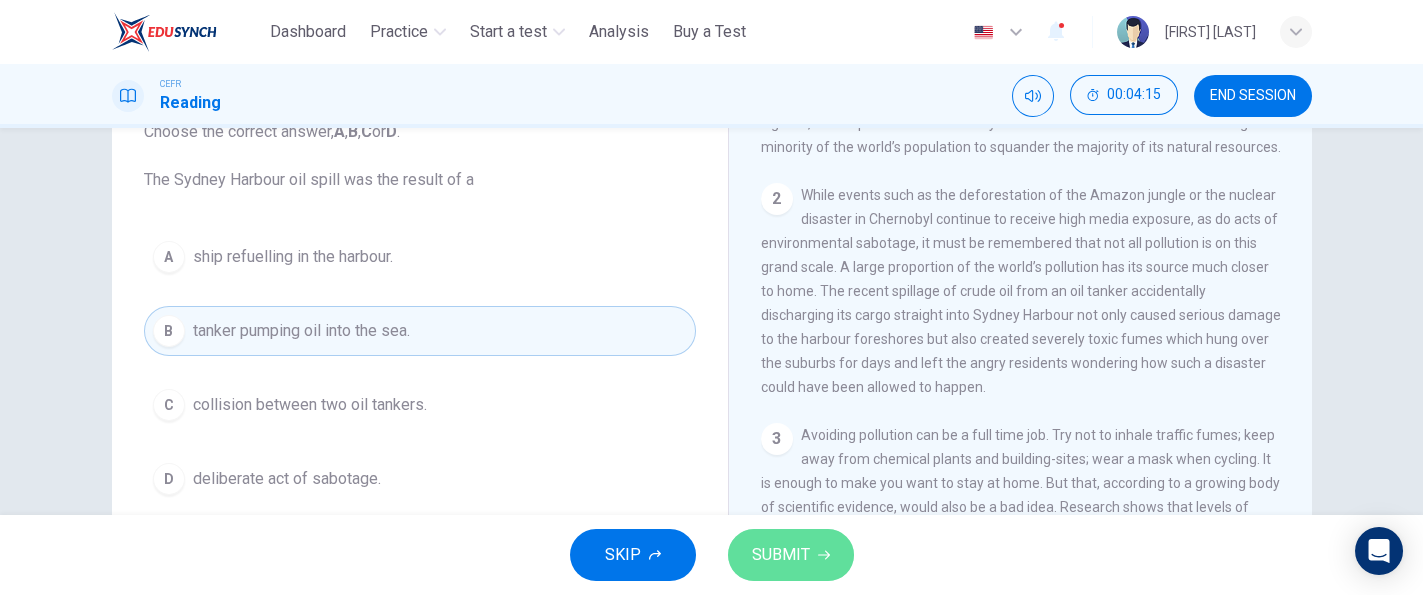 click on "SUBMIT" at bounding box center [781, 555] 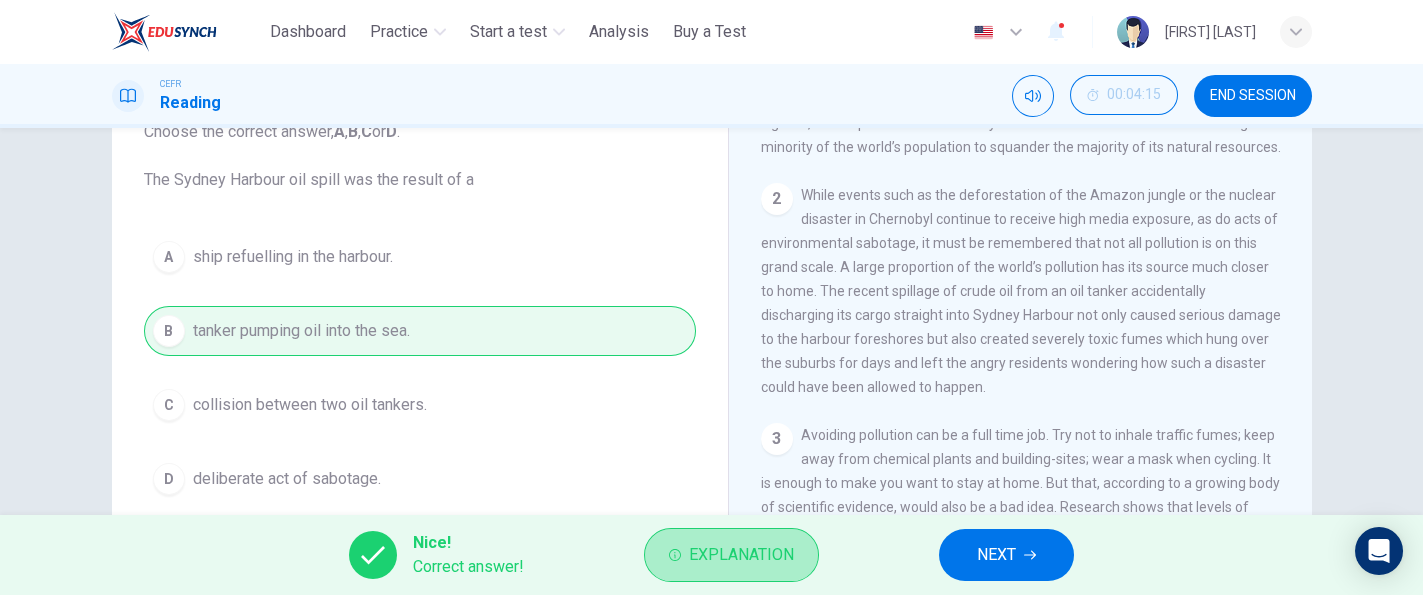 click on "Explanation" at bounding box center [741, 555] 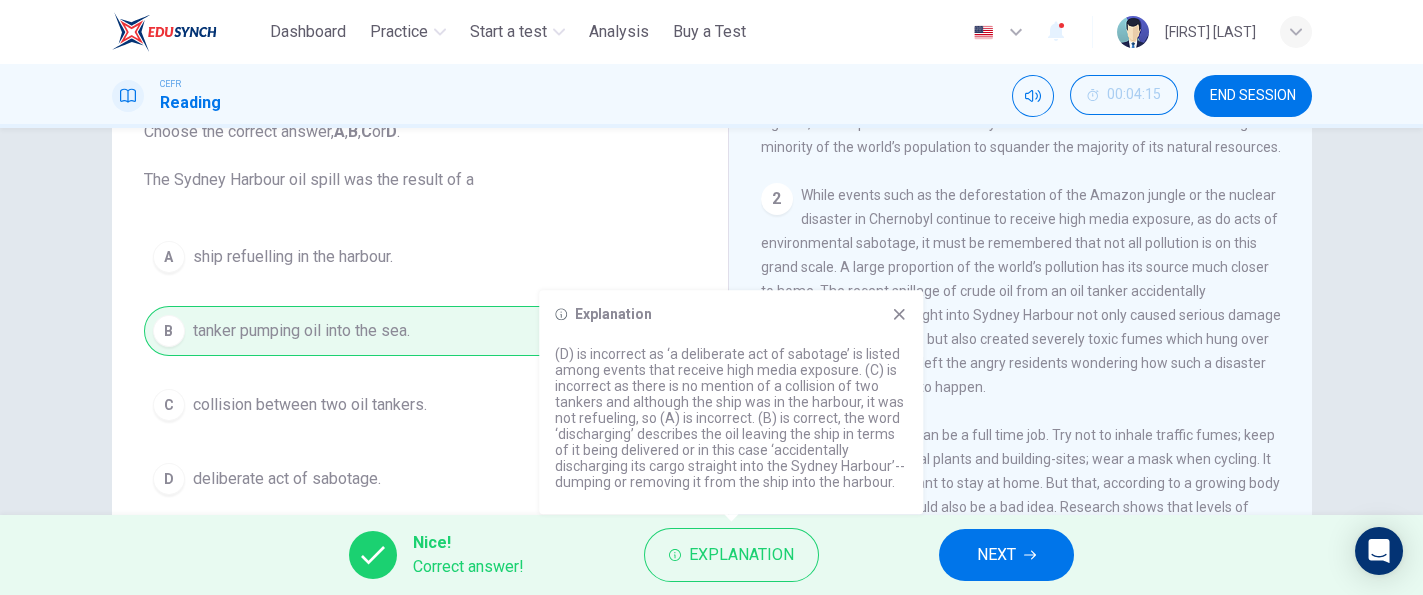 click on "While events such as the deforestation of the Amazon jungle or the nuclear disaster in Chernobyl continue to receive high media exposure, as do acts of environmental sabotage, it must be remembered that not all pollution is on this grand scale. A large proportion of the world’s pollution has its source much closer to home. The recent spillage of crude oil from an oil tanker accidentally discharging its cargo straight into Sydney Harbour not only caused serious damage to the harbour foreshores but also created severely toxic fumes which hung over the suburbs for days and left the angry residents wondering how such a disaster could have been allowed to happen." at bounding box center [1021, 291] 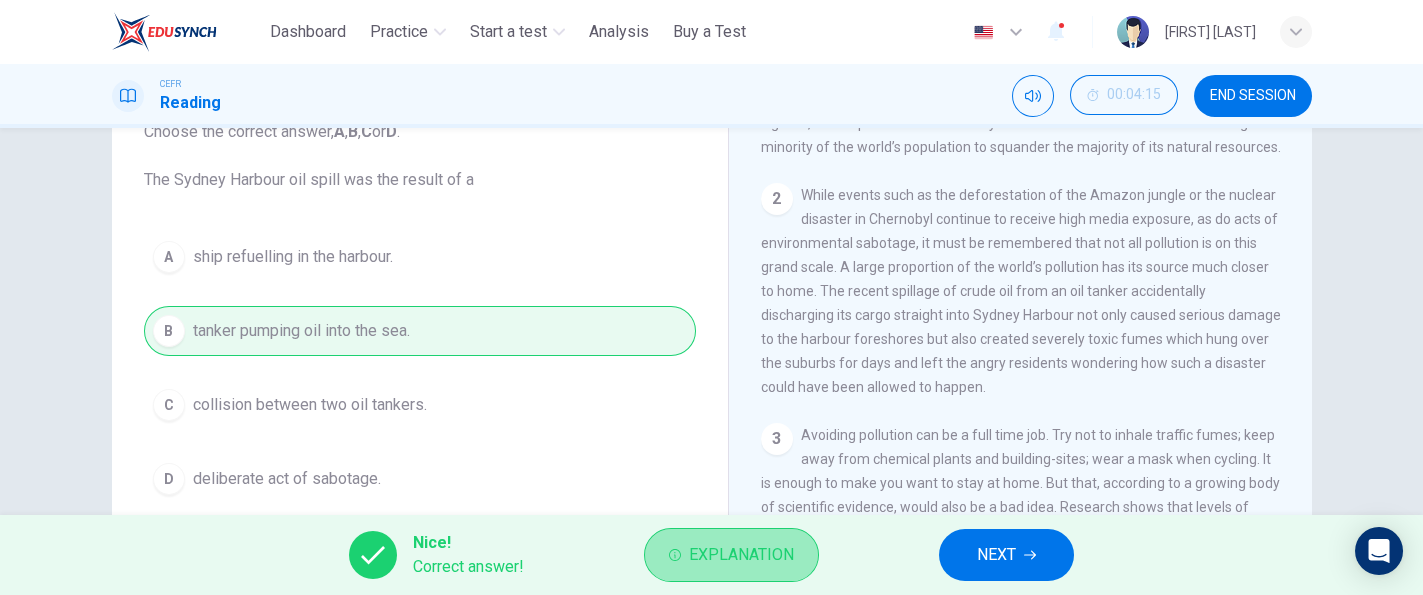 click on "Explanation" at bounding box center [741, 555] 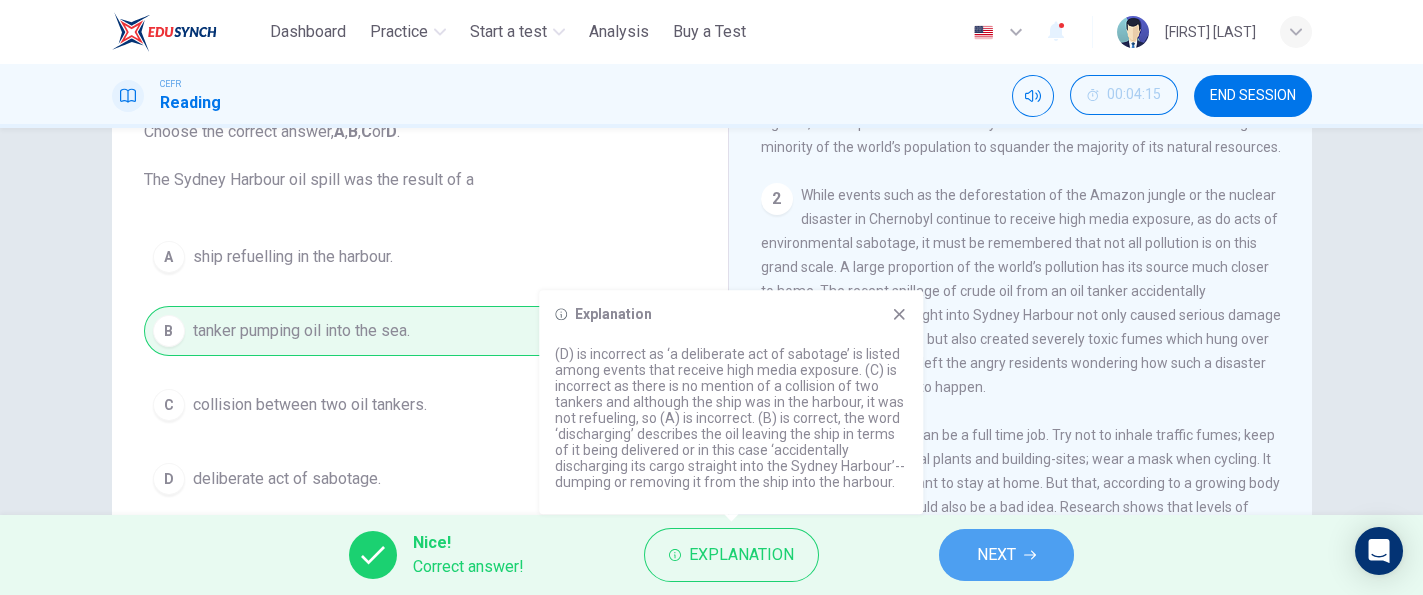click on "NEXT" at bounding box center [1006, 555] 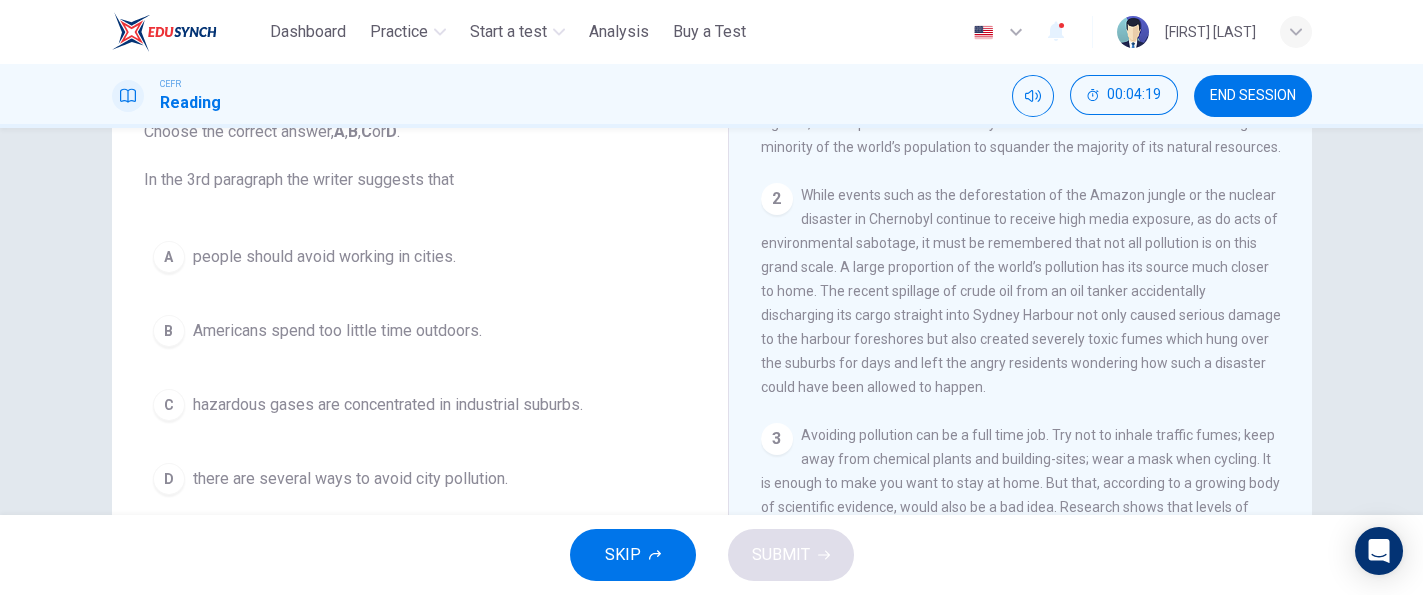drag, startPoint x: 1300, startPoint y: 297, endPoint x: 1288, endPoint y: 329, distance: 34.176014 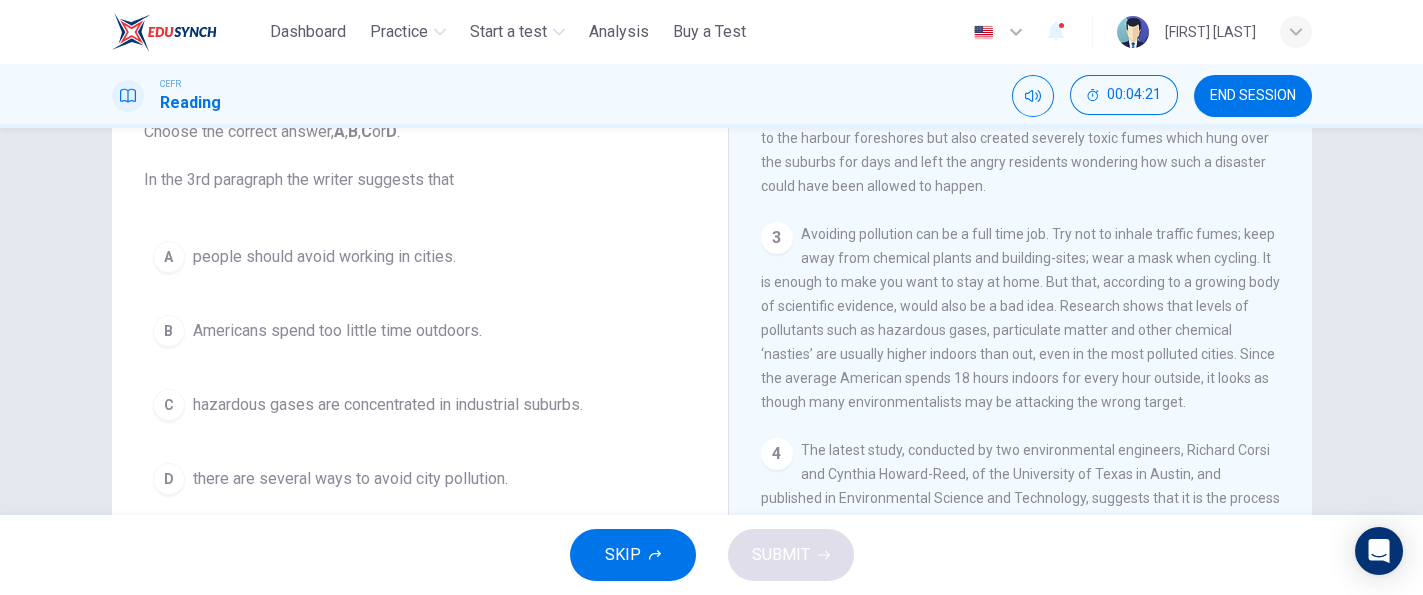 scroll, scrollTop: 721, scrollLeft: 0, axis: vertical 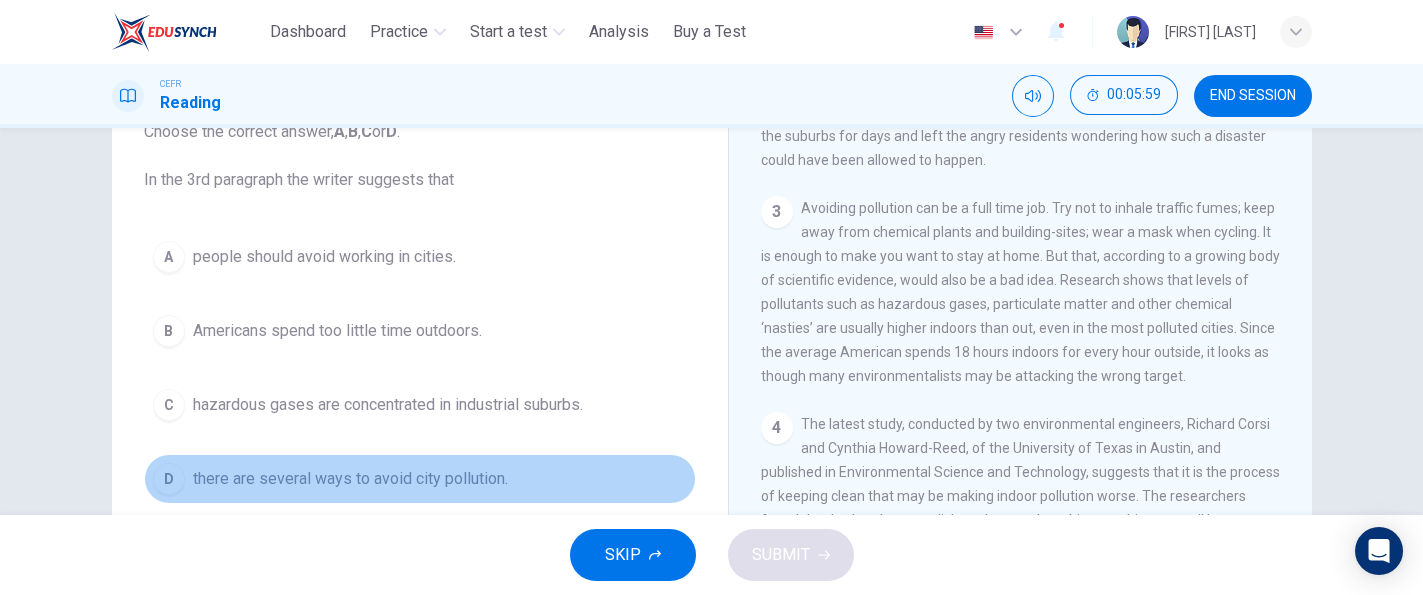 click on "there are several ways to avoid city pollution." at bounding box center (350, 479) 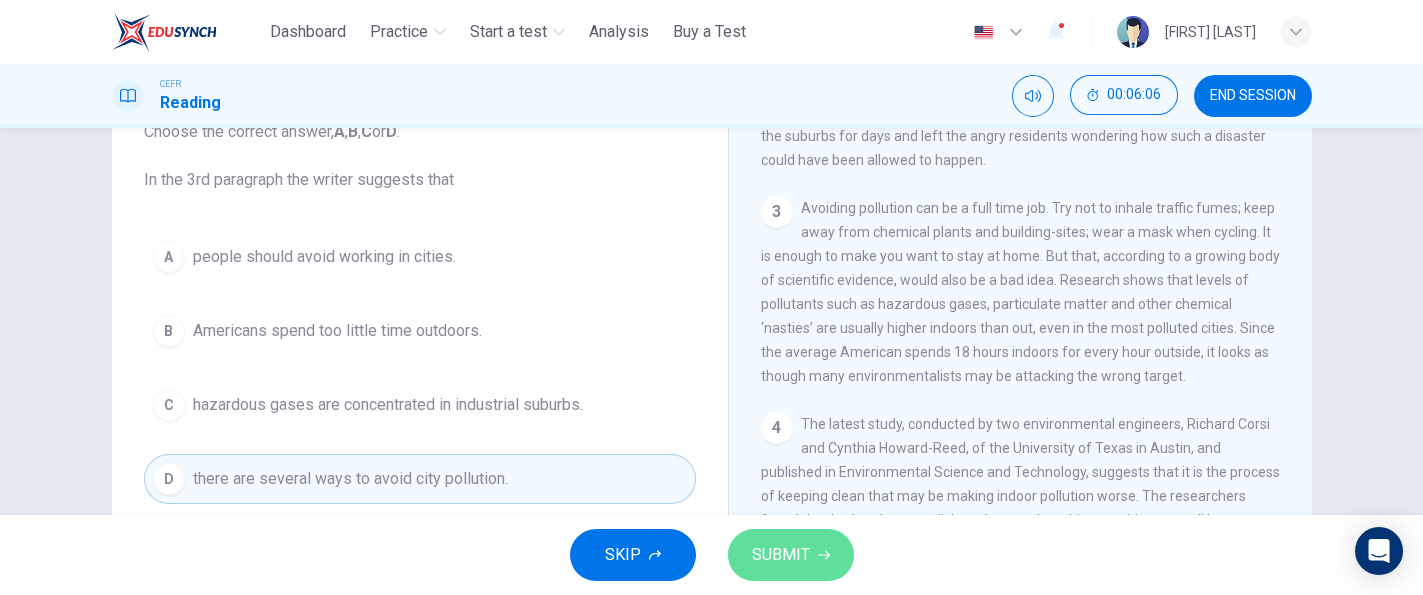 click on "SUBMIT" at bounding box center (781, 555) 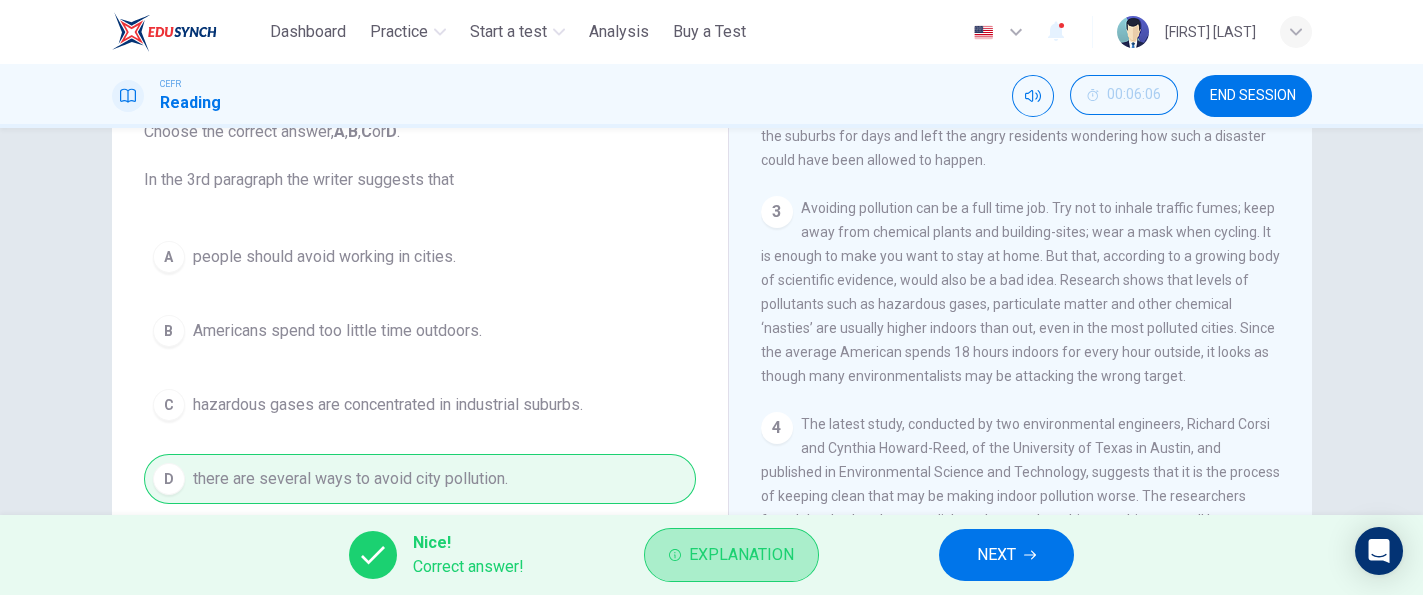 click on "Explanation" at bounding box center [741, 555] 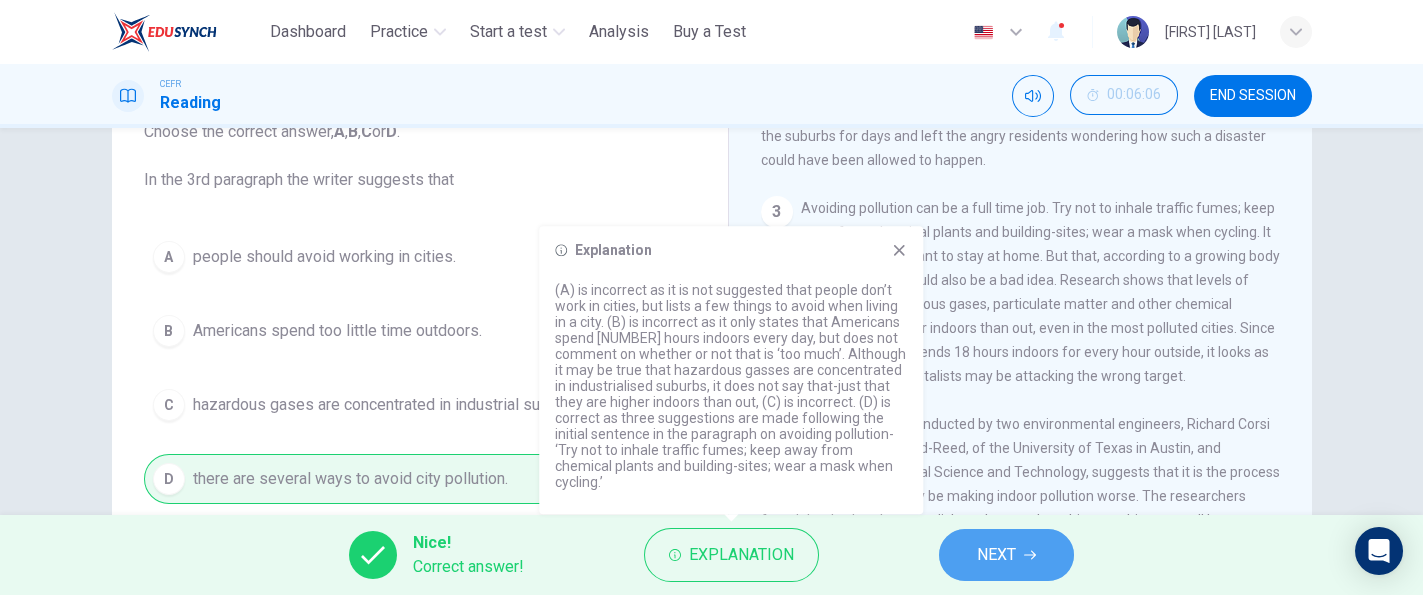 click on "NEXT" at bounding box center [996, 555] 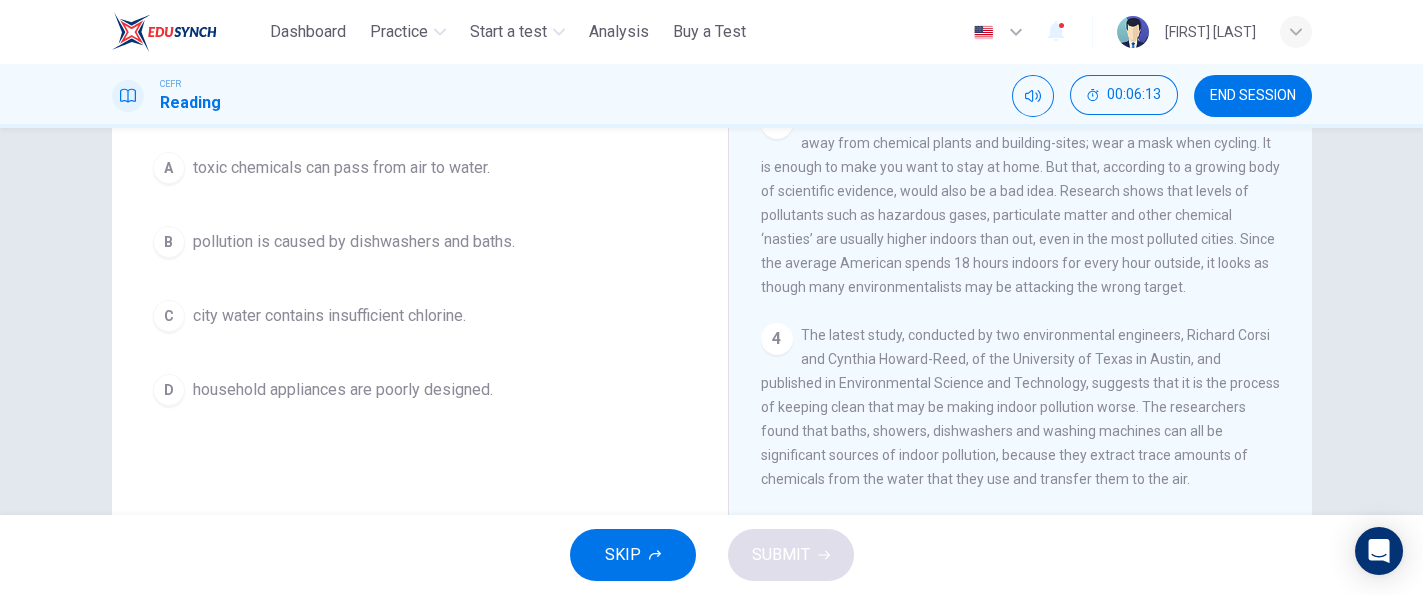 scroll, scrollTop: 225, scrollLeft: 0, axis: vertical 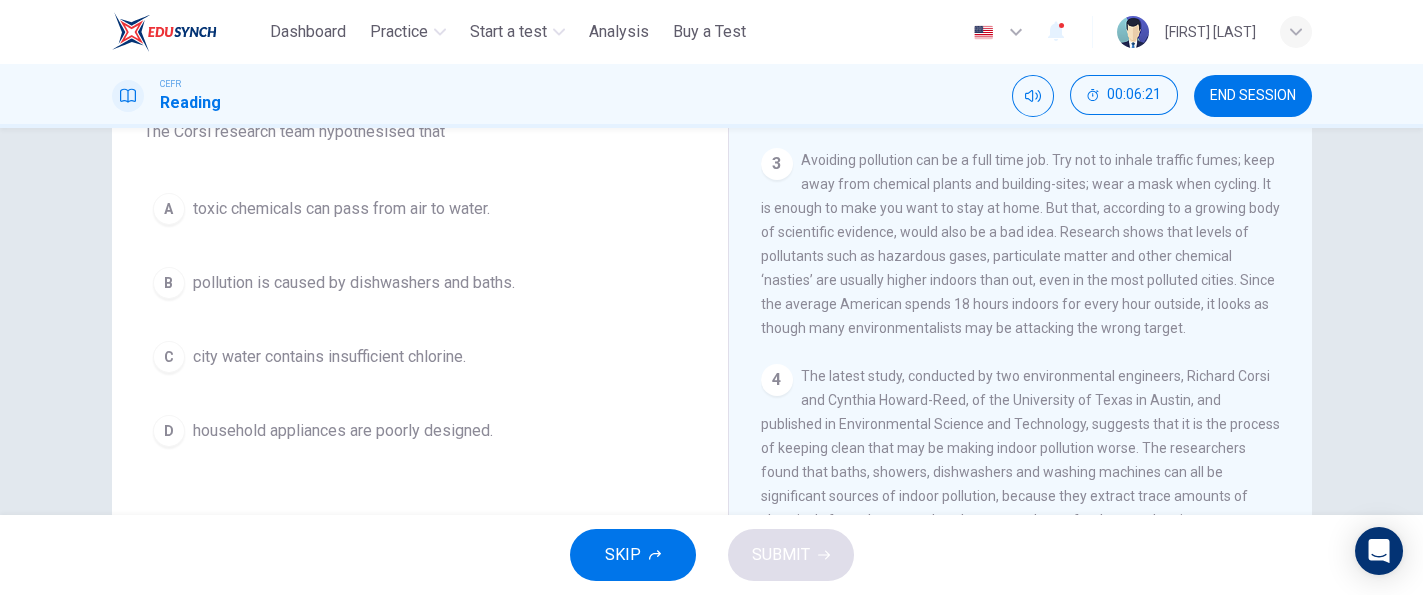 drag, startPoint x: 1310, startPoint y: 309, endPoint x: 1293, endPoint y: 334, distance: 30.232433 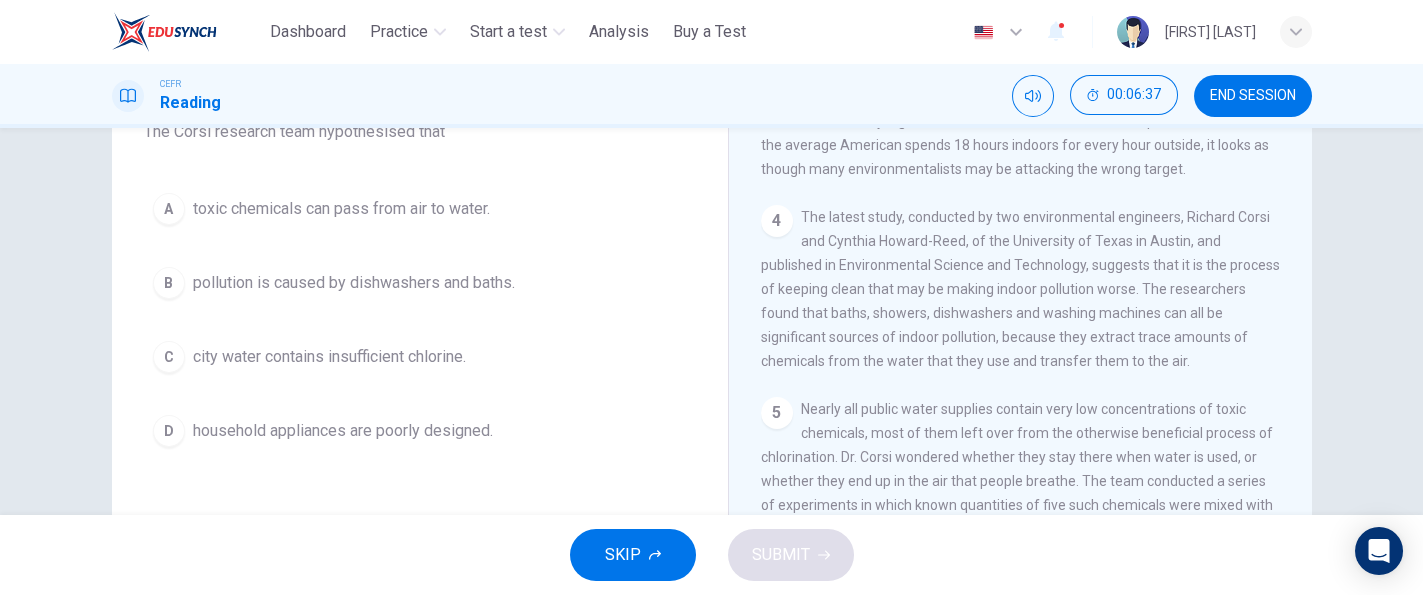 scroll, scrollTop: 889, scrollLeft: 0, axis: vertical 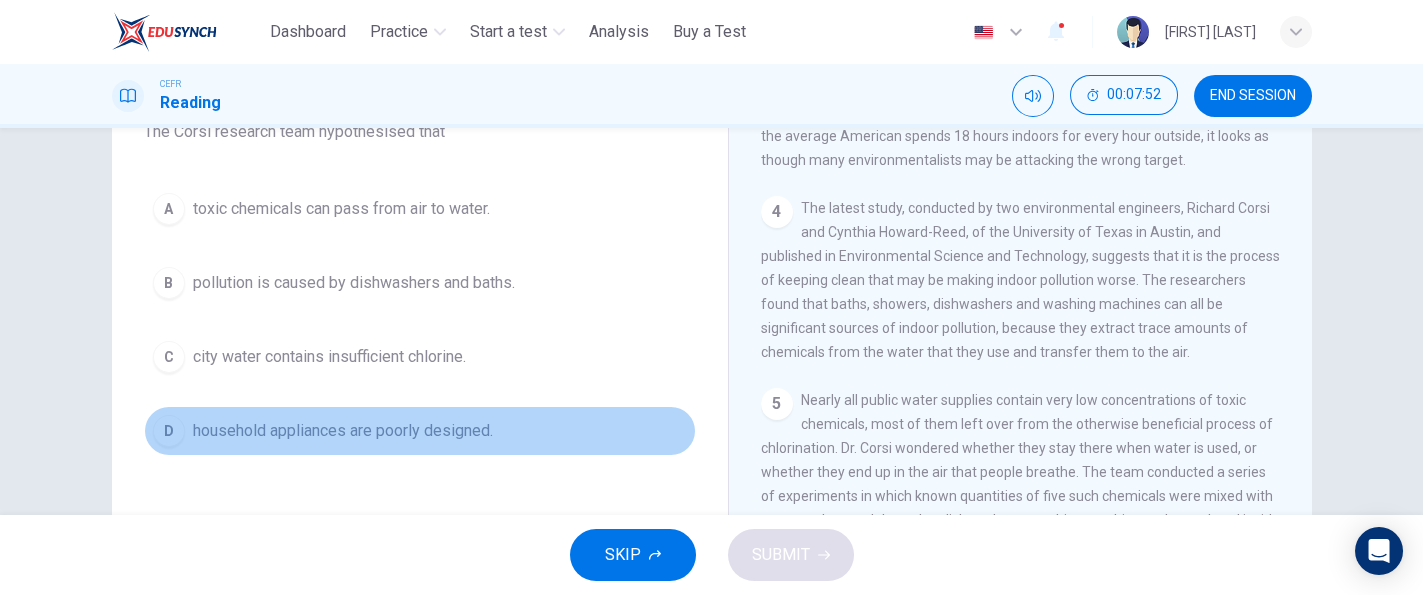 click on "household appliances are poorly designed." at bounding box center [343, 431] 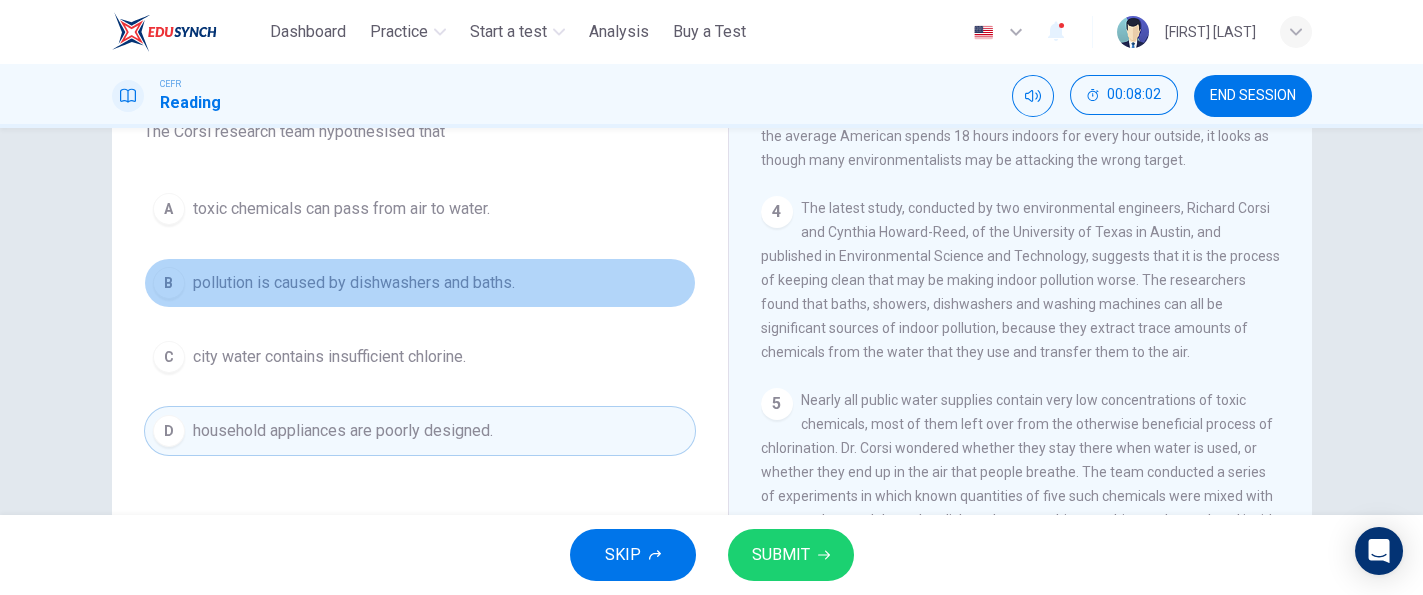 click on "B pollution is caused by dishwashers and baths." at bounding box center [420, 283] 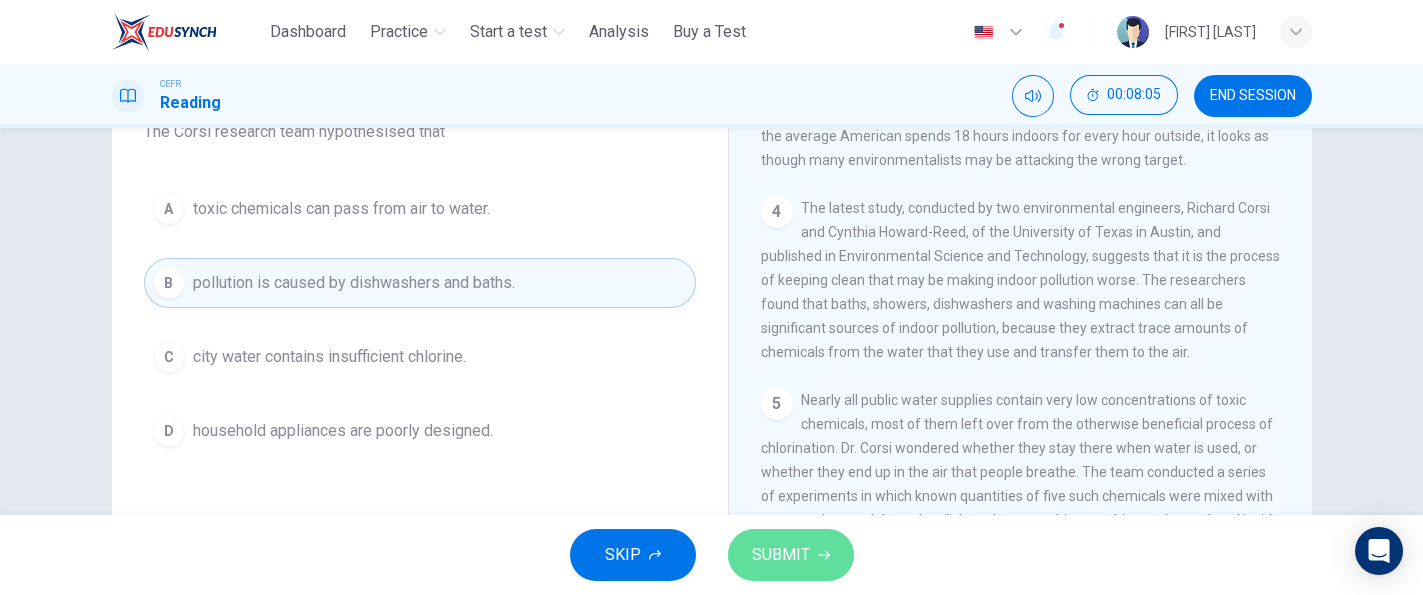click on "SUBMIT" at bounding box center (791, 555) 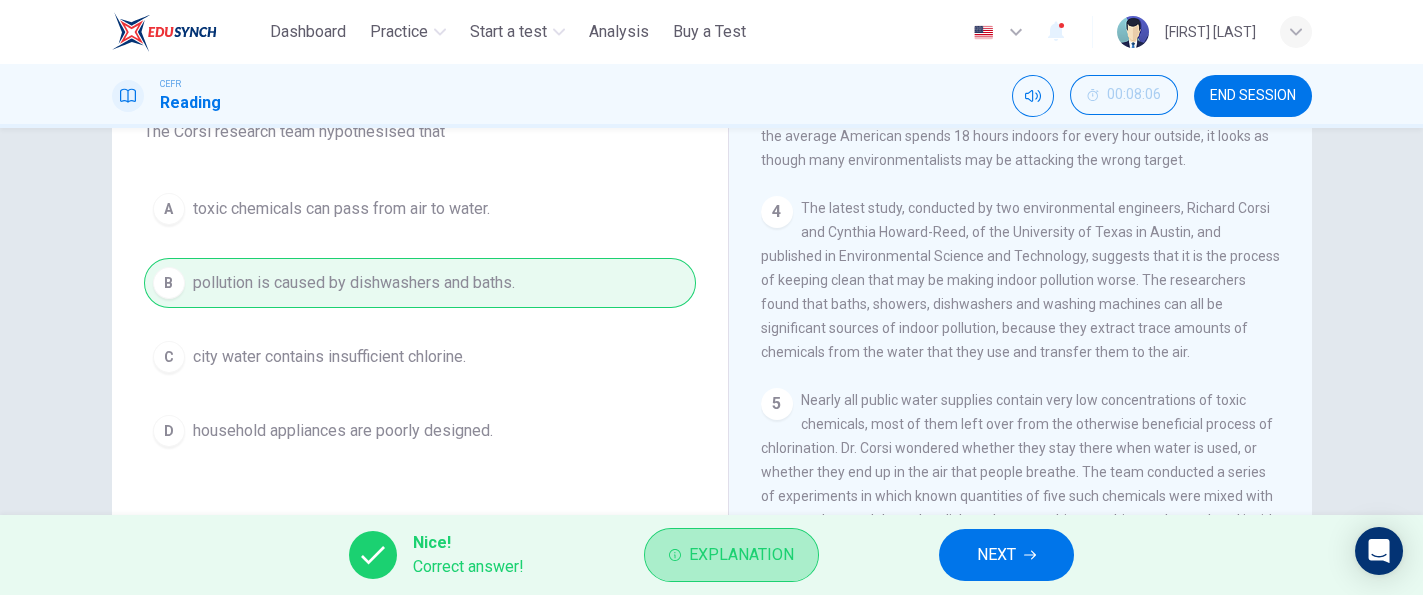 click on "Explanation" at bounding box center [731, 555] 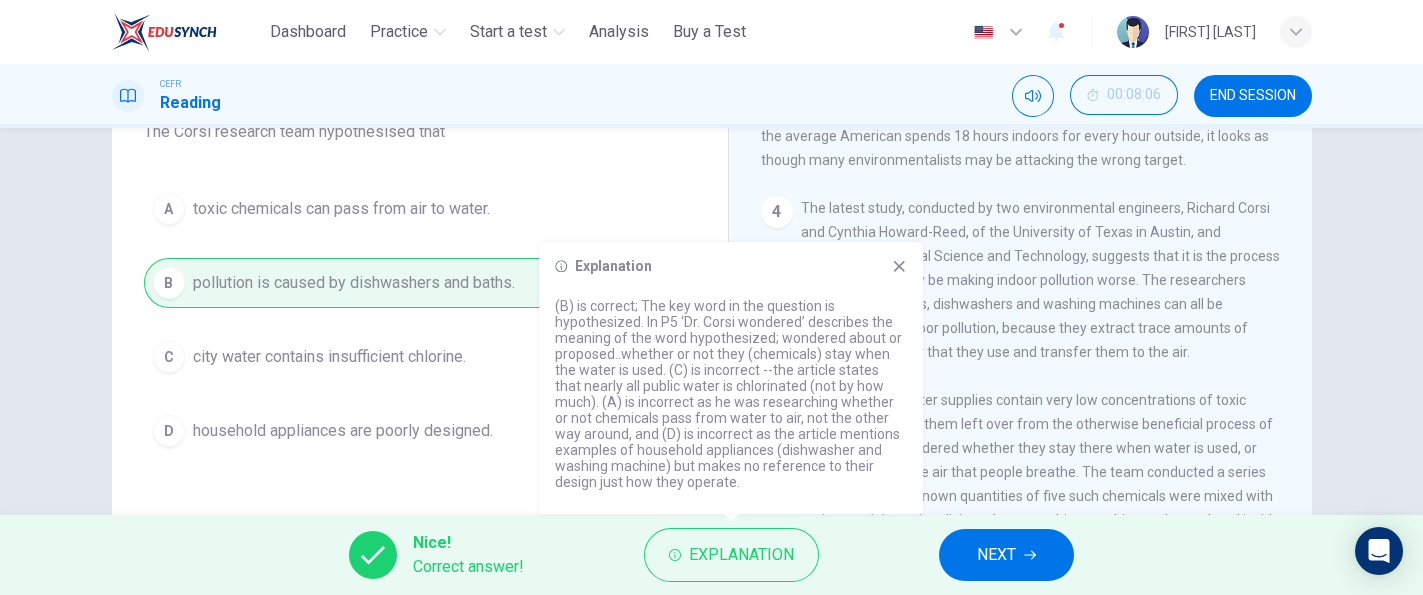 click on "The latest study, conducted by two environmental engineers, Richard Corsi and Cynthia Howard-Reed, of the University of Texas in Austin, and published in Environmental Science and Technology, suggests that it is the process of keeping clean that may be making indoor pollution worse. The researchers found that baths, showers, dishwashers and washing machines can all be significant sources of indoor pollution, because they extract trace amounts of chemicals from the water that they use and transfer them to the air." at bounding box center [1020, 280] 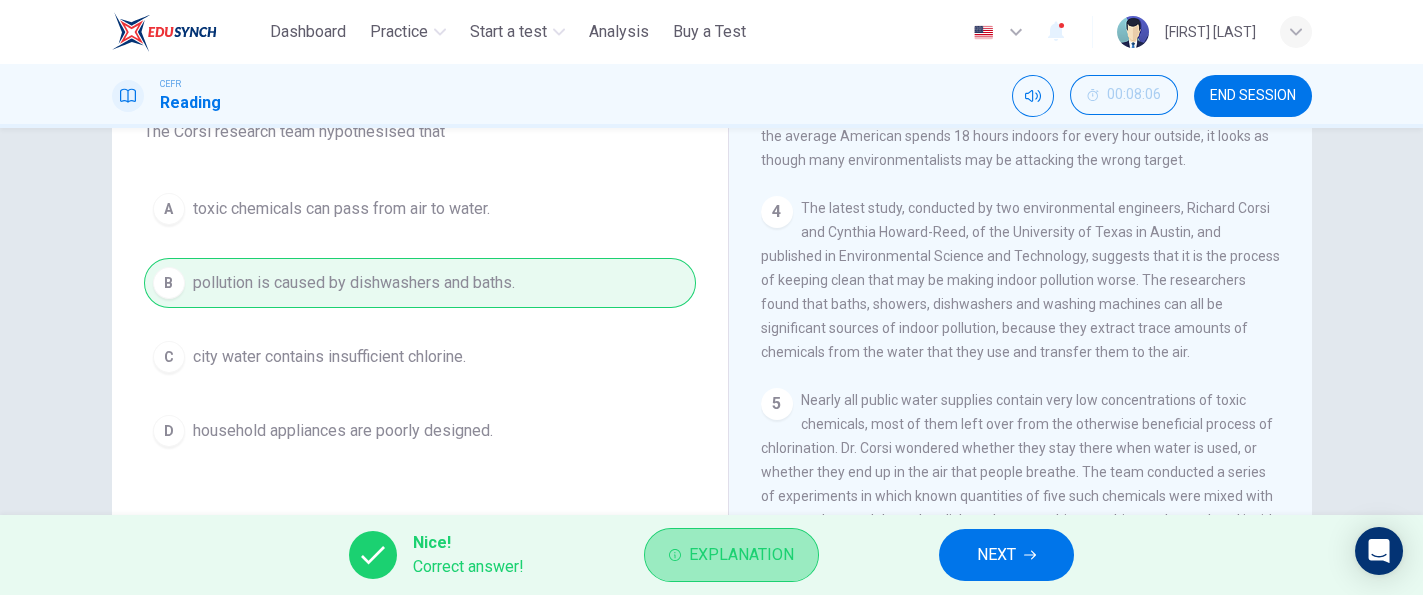 click on "Explanation" at bounding box center [741, 555] 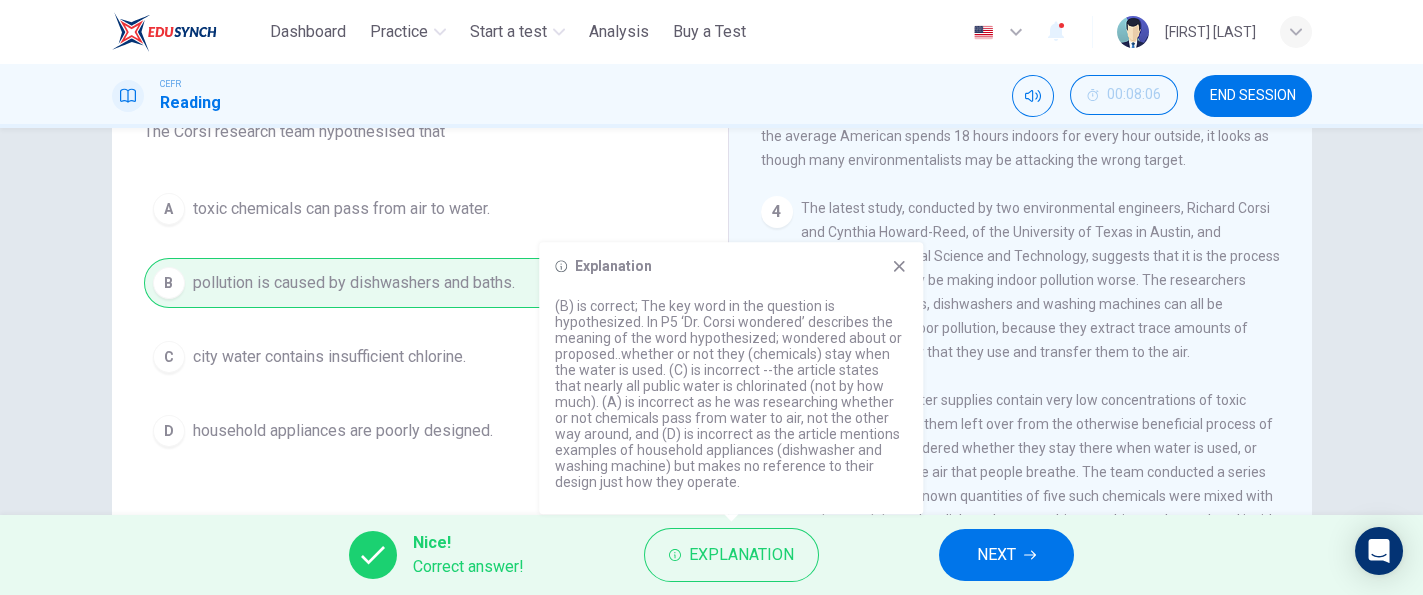 click on "The latest study, conducted by two environmental engineers, [FIRST] [LAST], of the [ORGANIZATION] in [CITY], and published in [PUBLICATION], suggests that it is the process of keeping clean that may be making indoor pollution worse. The researchers found that baths, showers, dishwashers and washing machines can all be significant sources of indoor pollution, because they extract trace amounts of chemicals from the water that they use and transfer them to the air." at bounding box center [1021, 280] 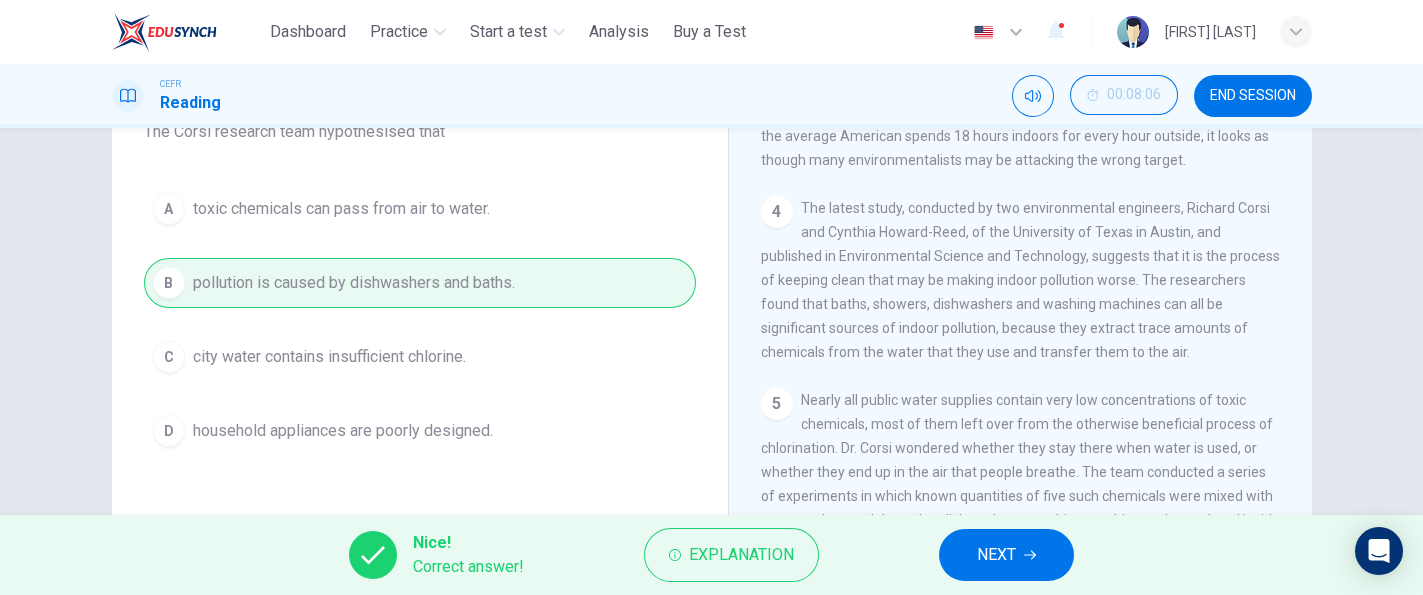 drag, startPoint x: 1306, startPoint y: 329, endPoint x: 1317, endPoint y: 357, distance: 30.083218 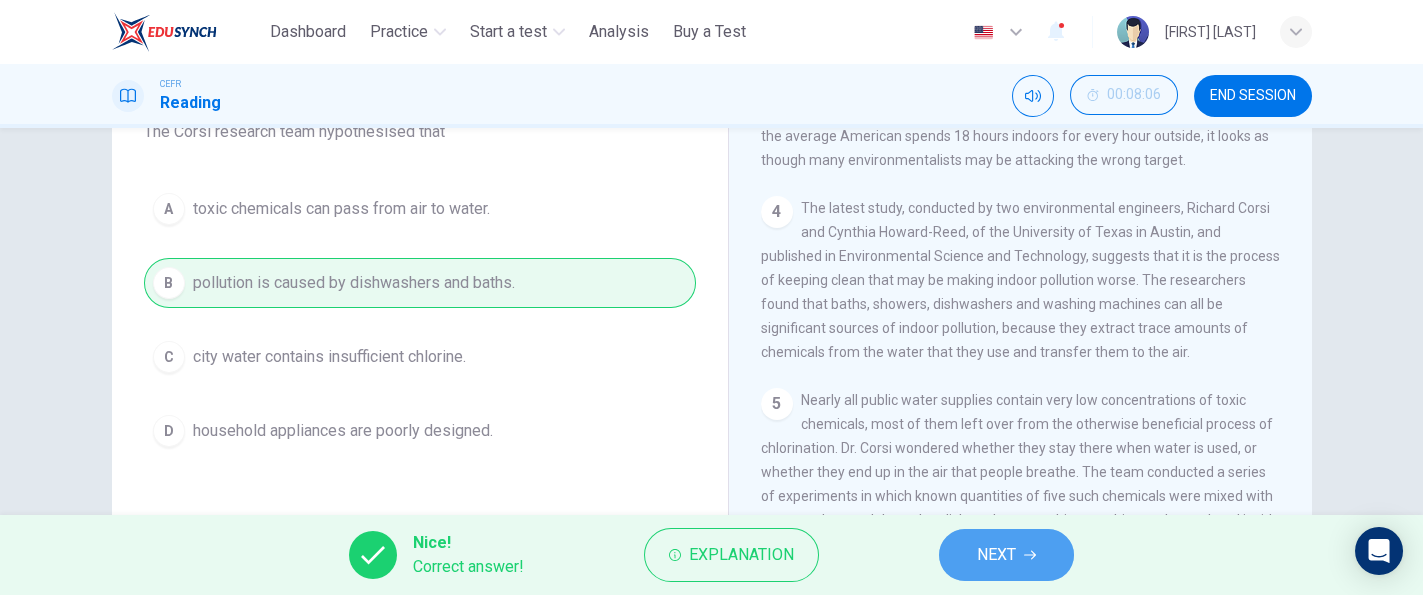 click on "NEXT" at bounding box center (996, 555) 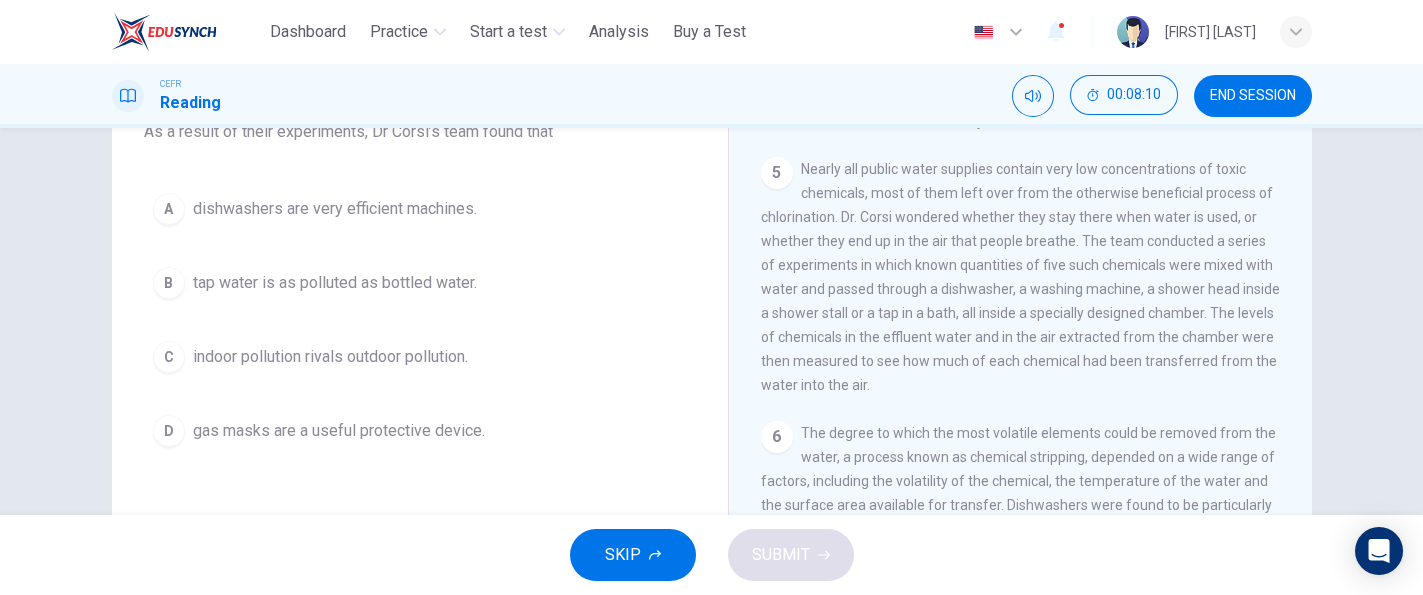 scroll, scrollTop: 1122, scrollLeft: 0, axis: vertical 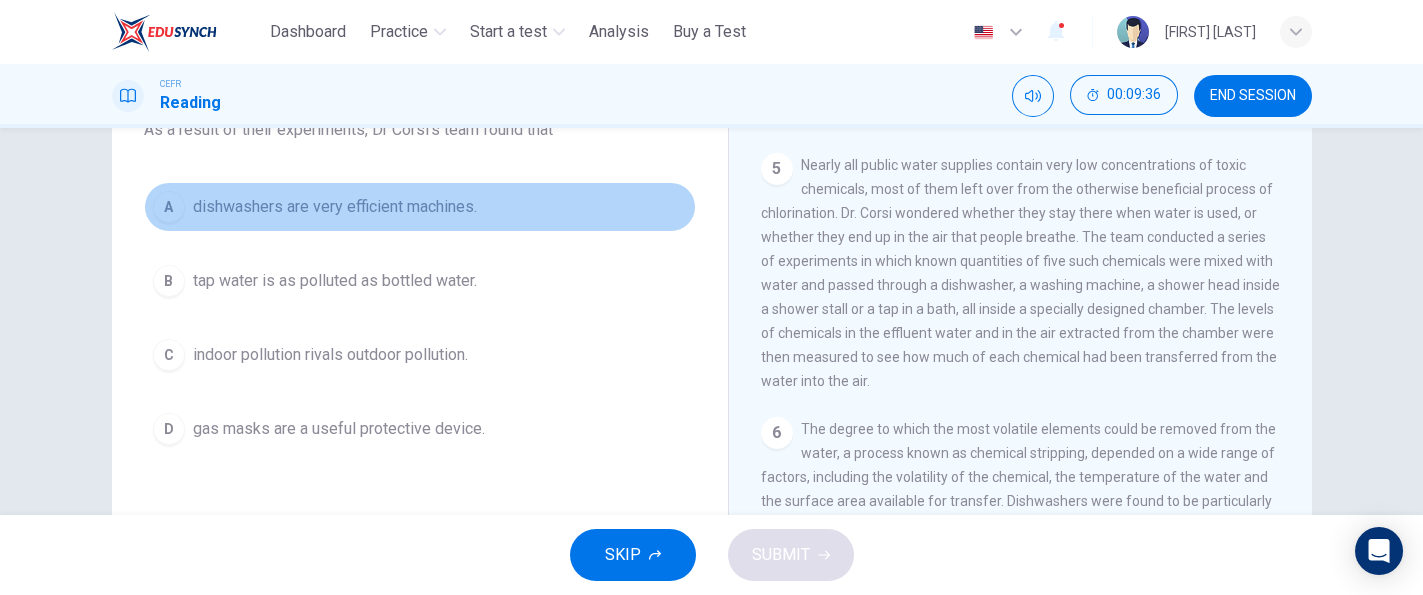 click on "dishwashers are very efficient machines." at bounding box center (335, 207) 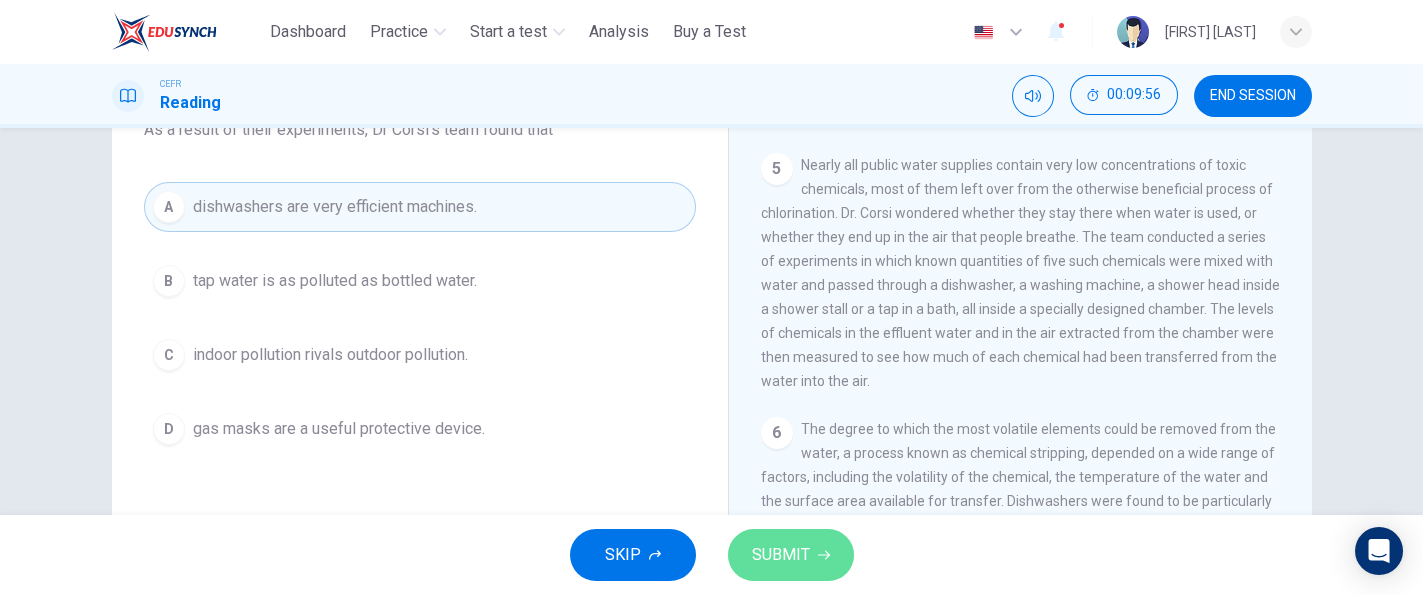 click on "SUBMIT" at bounding box center (791, 555) 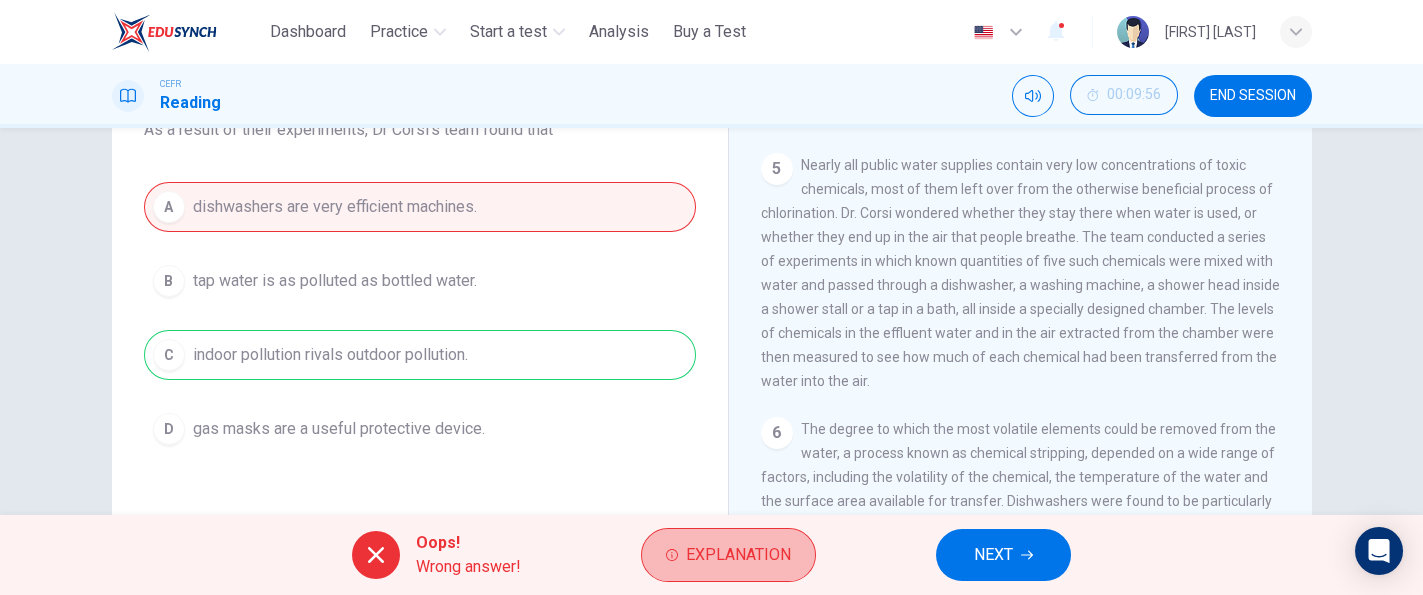 click on "Explanation" at bounding box center (728, 555) 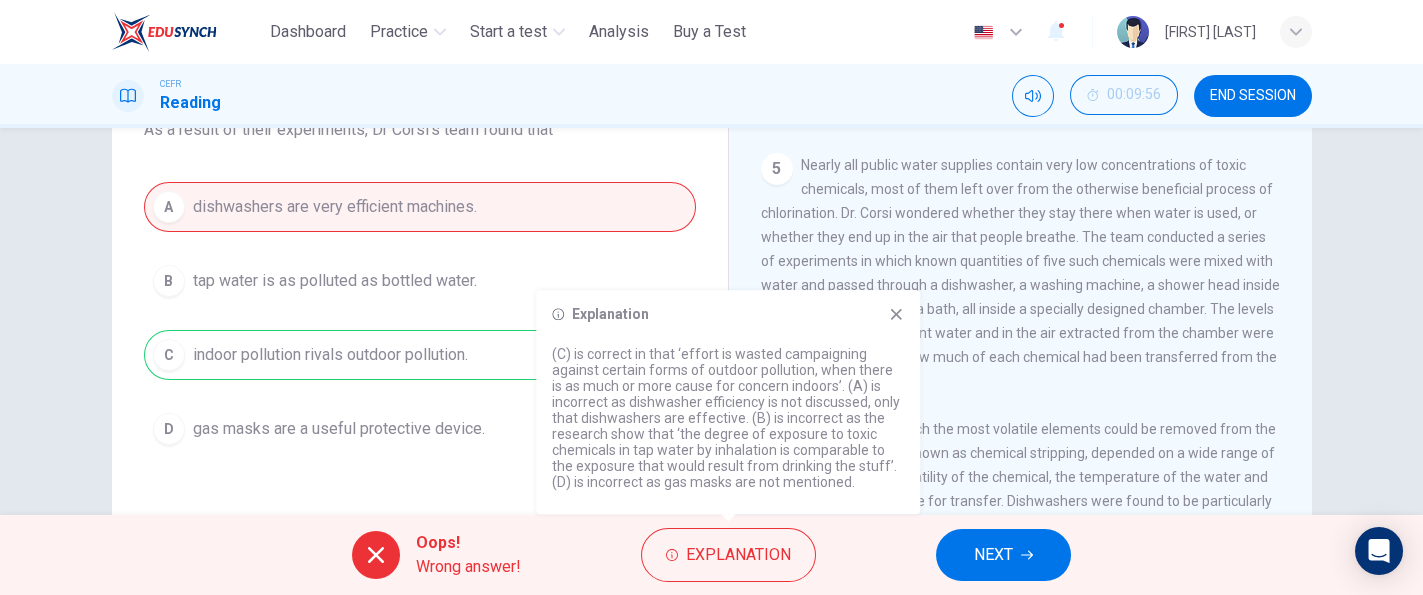 click on "Nearly all public water supplies contain very low concentrations of toxic chemicals, most of them left over from the otherwise beneficial process of chlorination. Dr. Corsi wondered whether they stay there when water is used, or whether they end up in the air that people breathe. The team conducted a series of experiments in which known quantities of five such chemicals were mixed with water and passed through a dishwasher, a washing machine, a shower head inside a shower stall or a tap in a bath, all inside a specially designed chamber. The levels of chemicals in the effluent water and in the air extracted from the chamber were then measured to see how much of each chemical had been transferred from the water into the air." at bounding box center (1020, 273) 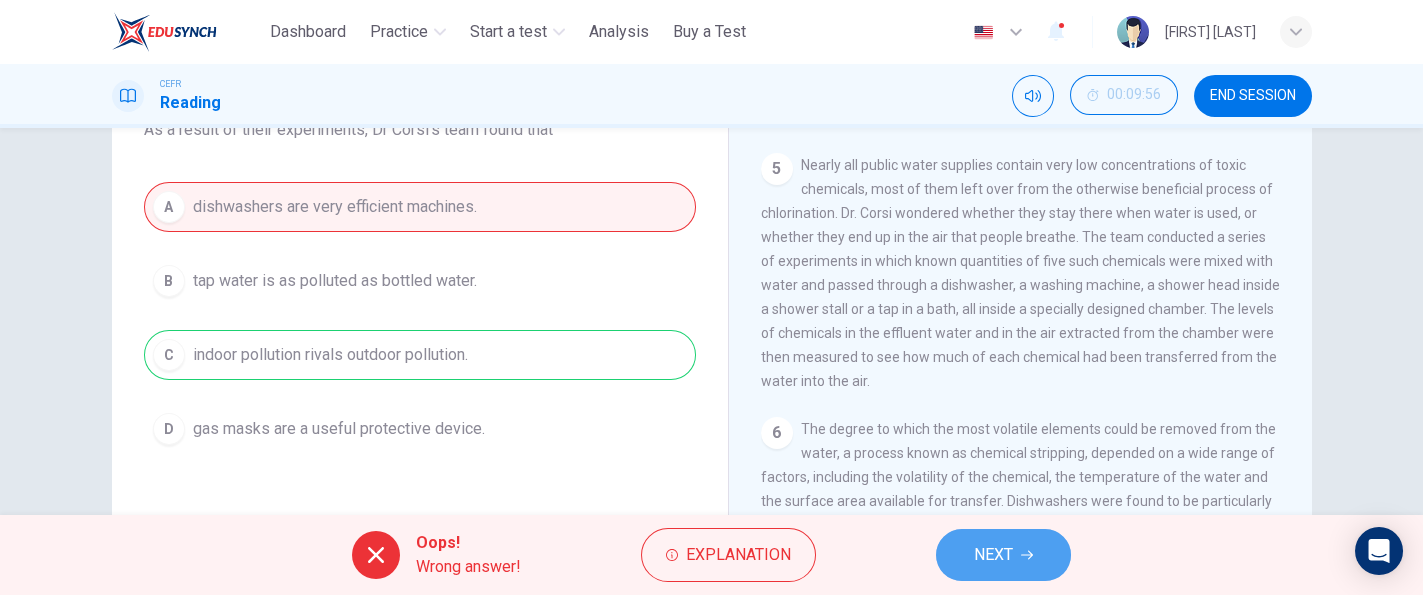 click on "NEXT" at bounding box center [993, 555] 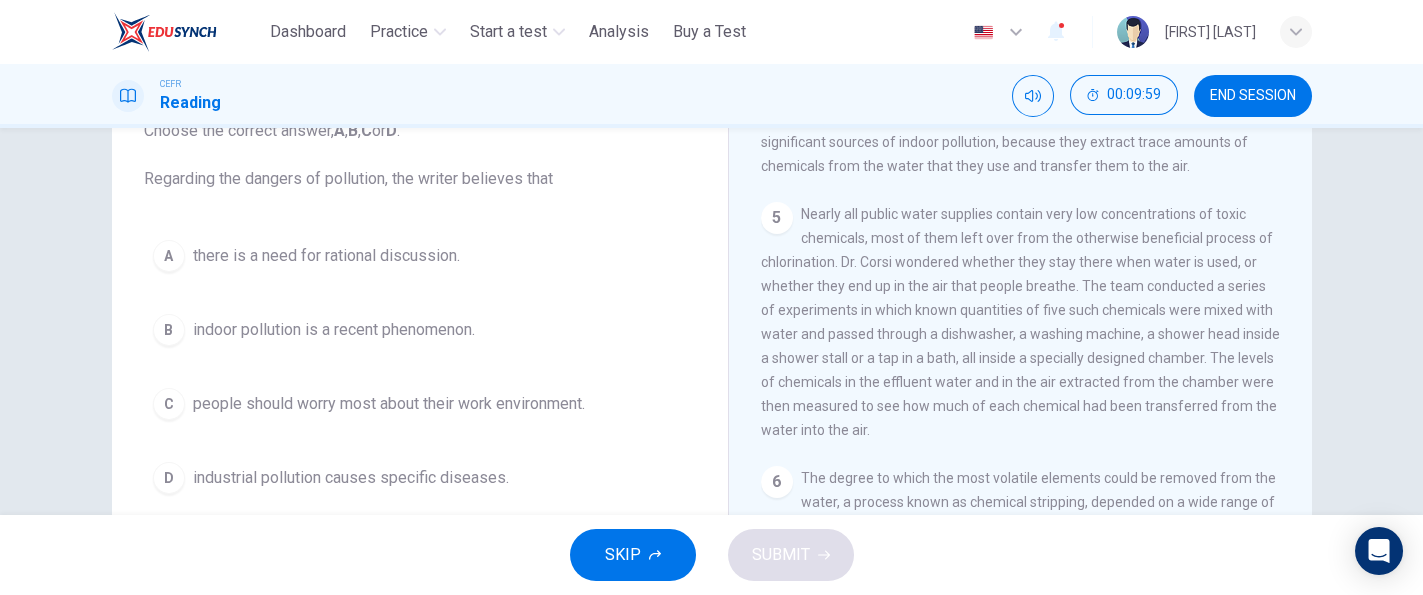 scroll, scrollTop: 156, scrollLeft: 0, axis: vertical 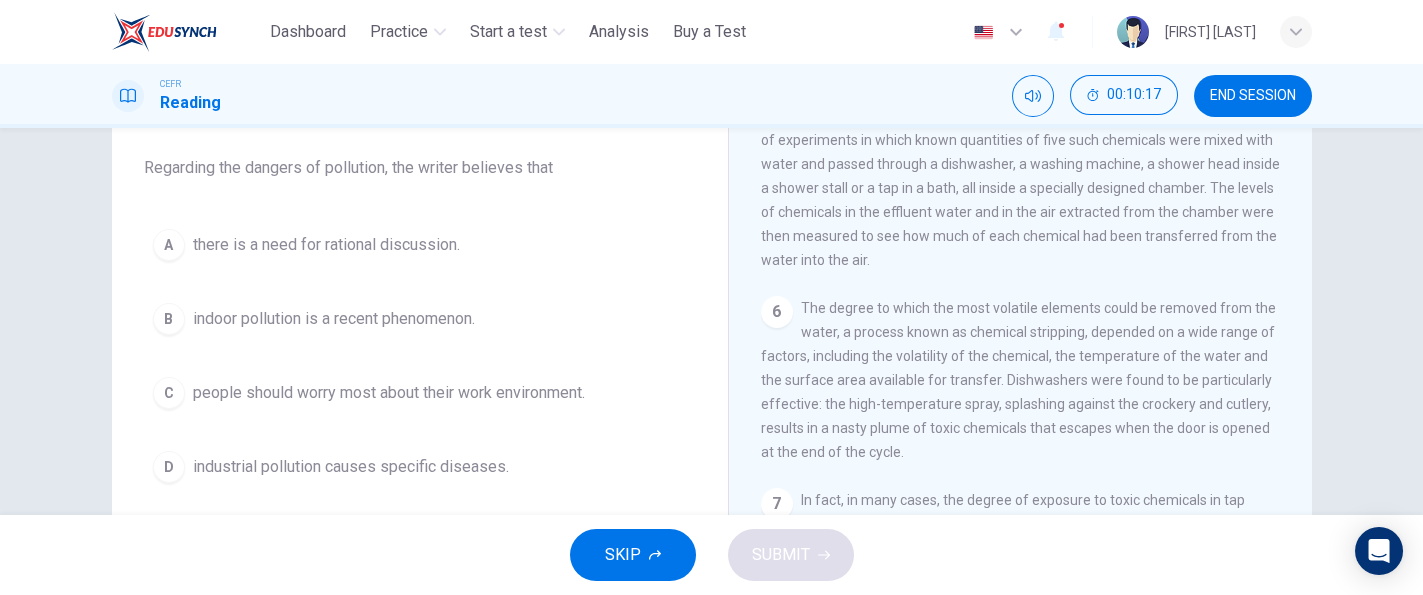 drag, startPoint x: 1317, startPoint y: 420, endPoint x: 1320, endPoint y: 442, distance: 22.203604 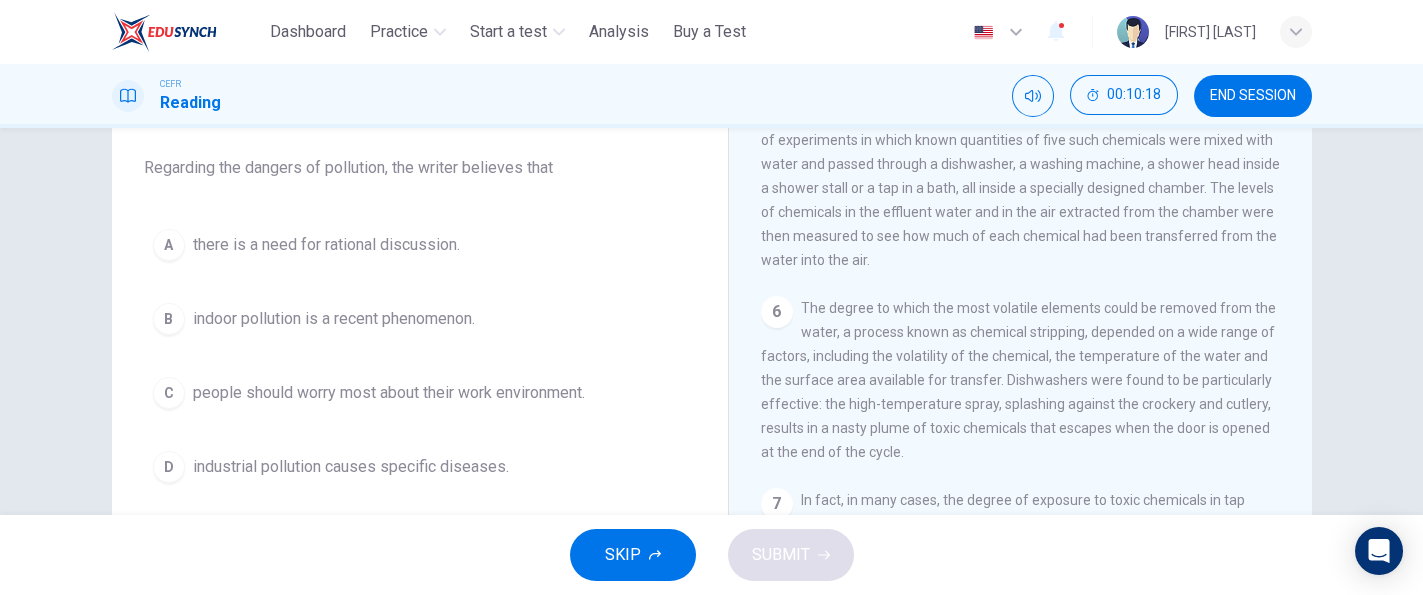 click on "Question 6 Choose the correct answer,  A ,  B ,  C  or  D .
Regarding the dangers of pollution, the writer believes that A there is a need for rational discussion. B indoor pollution is a recent phenomenon. C people should worry most about their work environment. D industrial pollution causes specific diseases. Indoor Pollution CLICK TO ZOOM Click to Zoom 1 Since the early eighties we have been only too aware of the devastating effects of large-scale environmental pollution. Such pollution is generally the result of poor government planning in many developing nations or the short-sighted, selfish policies of the already industrialised countries which encourage a minority of the world’s population to squander the majority of its natural resources. 2 3 4 5 6 7 8 9 10" at bounding box center (712, 359) 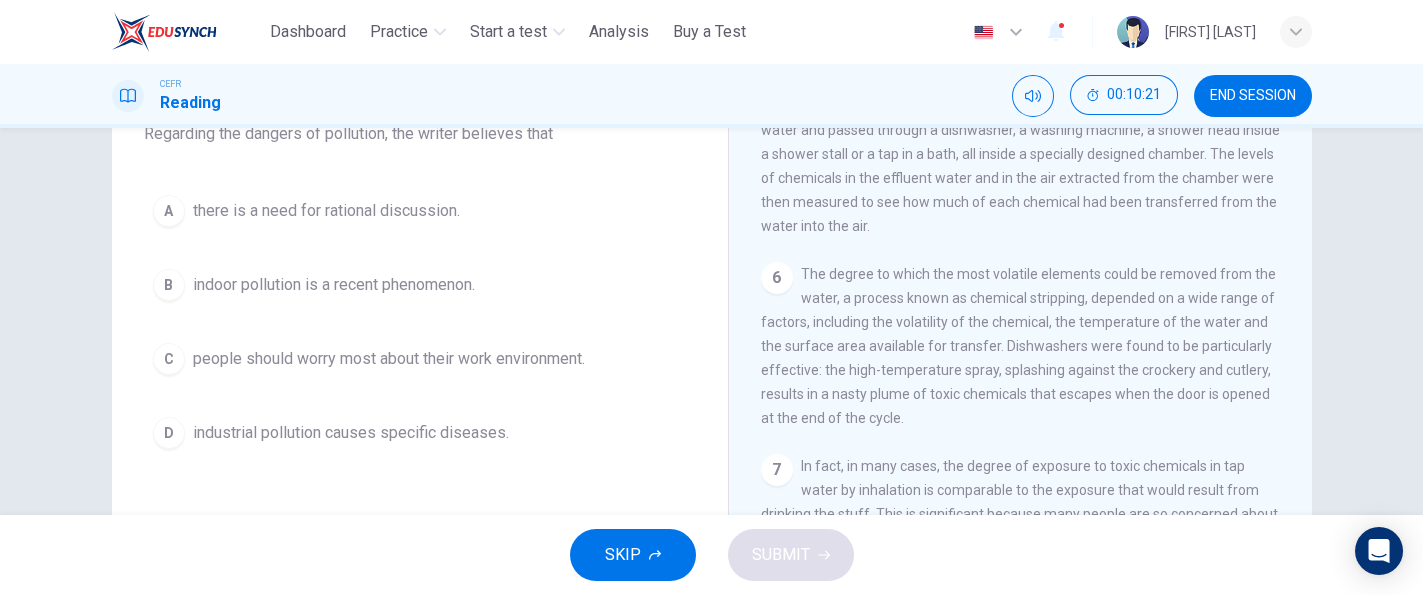 scroll, scrollTop: 211, scrollLeft: 0, axis: vertical 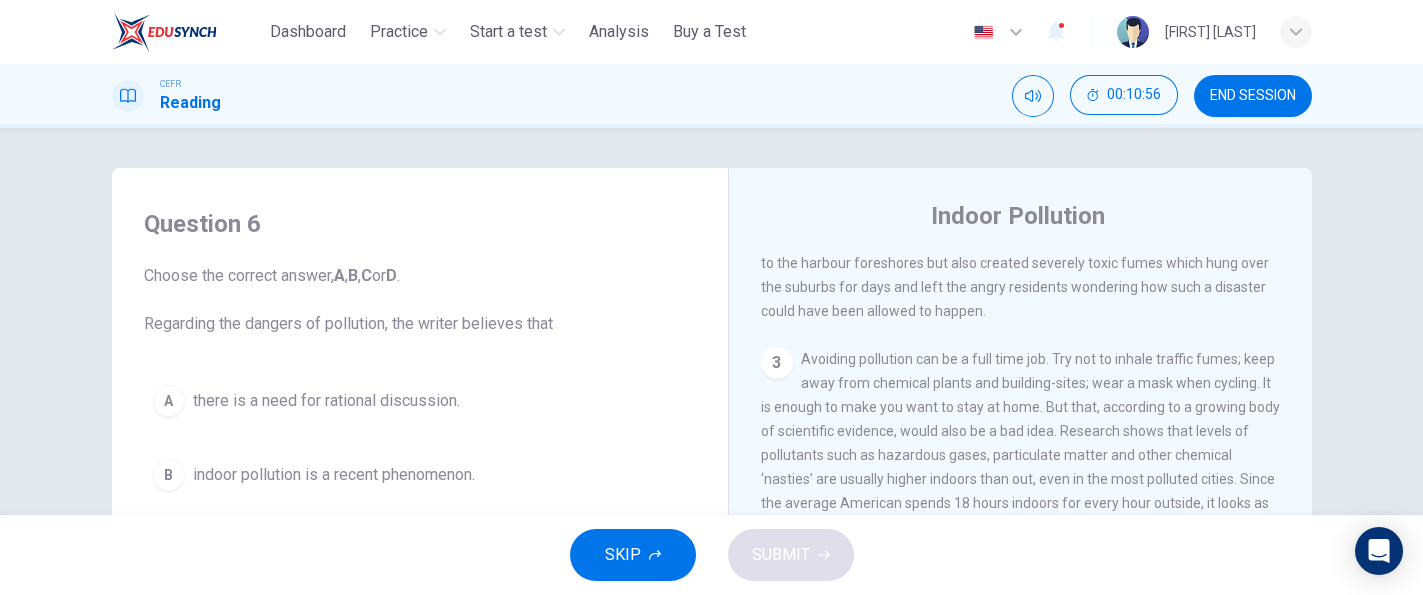 click on "CLICK TO ZOOM Click to Zoom 1 Since the early eighties we have been only too aware of the devastating effects of large-scale environmental pollution. Such pollution is generally the result of poor government planning in many developing nations or the short-sighted, selfish policies of the already industrialised countries which encourage a minority of the world’s population to squander the majority of its natural resources. 2 3 4 The latest study, conducted by two environmental engineers, Richard Corsi and Cynthia Howard-Reed, of the University of Texas in Austin, and published in Environmental Science and Technology, suggests that it is the process of keeping clean that may be making indoor pollution worse. The researchers found that baths, showers, dishwashers and washing machines can all be significant sources of indoor pollution, because they extract trace amounts of chemicals from the water that they use and transfer them to the air. 5 6 7 8 9 10" at bounding box center (1034, 559) 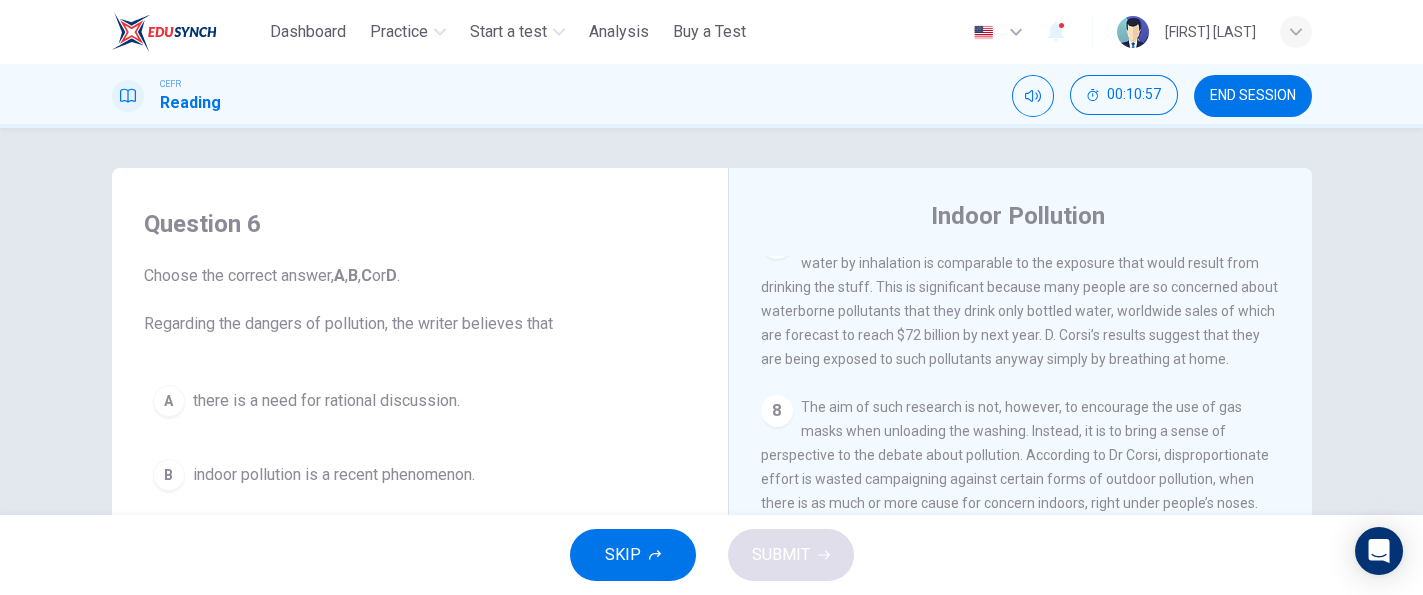 scroll, scrollTop: 1914, scrollLeft: 0, axis: vertical 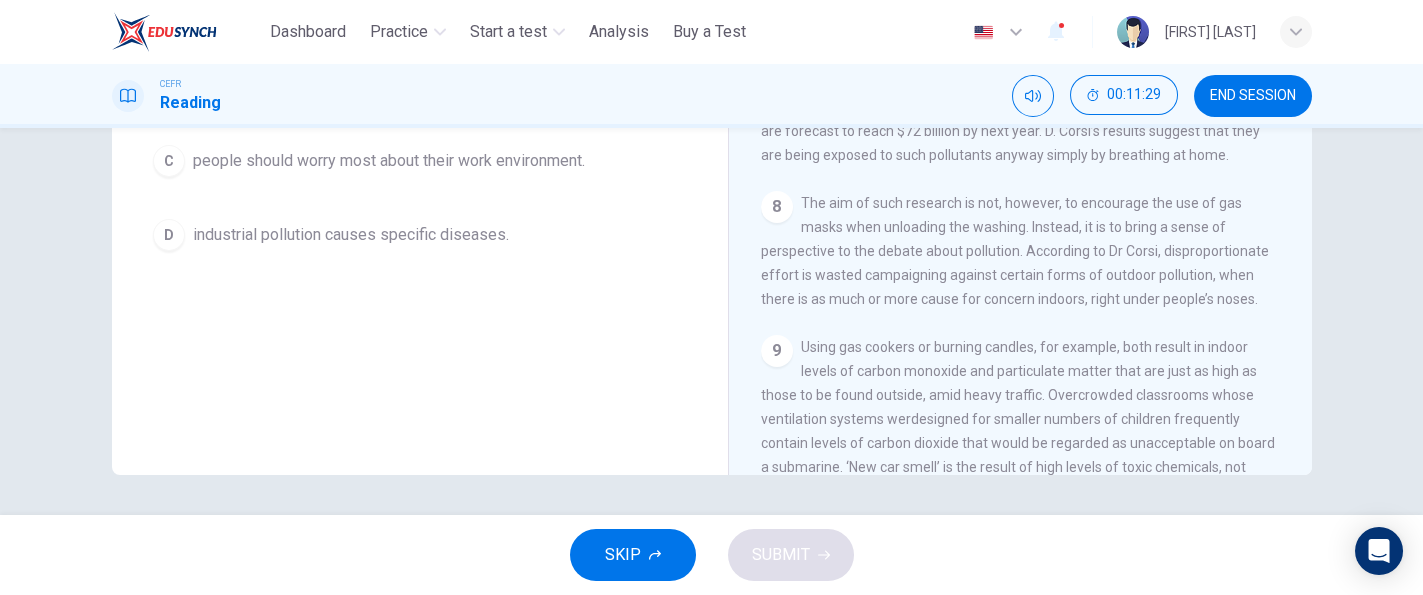 click on "CLICK TO ZOOM Click to Zoom 1 Since the early eighties we have been only too aware of the devastating effects of large-scale environmental pollution. Such pollution is generally the result of poor government planning in many developing nations or the short-sighted, selfish policies of the already industrialised countries which encourage a minority of the world’s population to squander the majority of its natural resources. 2 3 4 The latest study, conducted by two environmental engineers, Richard Corsi and Cynthia Howard-Reed, of the University of Texas in Austin, and published in Environmental Science and Technology, suggests that it is the process of keeping clean that may be making indoor pollution worse. The researchers found that baths, showers, dishwashers and washing machines can all be significant sources of indoor pollution, because they extract trace amounts of chemicals from the water that they use and transfer them to the air. 5 6 7 8 9 10" at bounding box center [1034, 171] 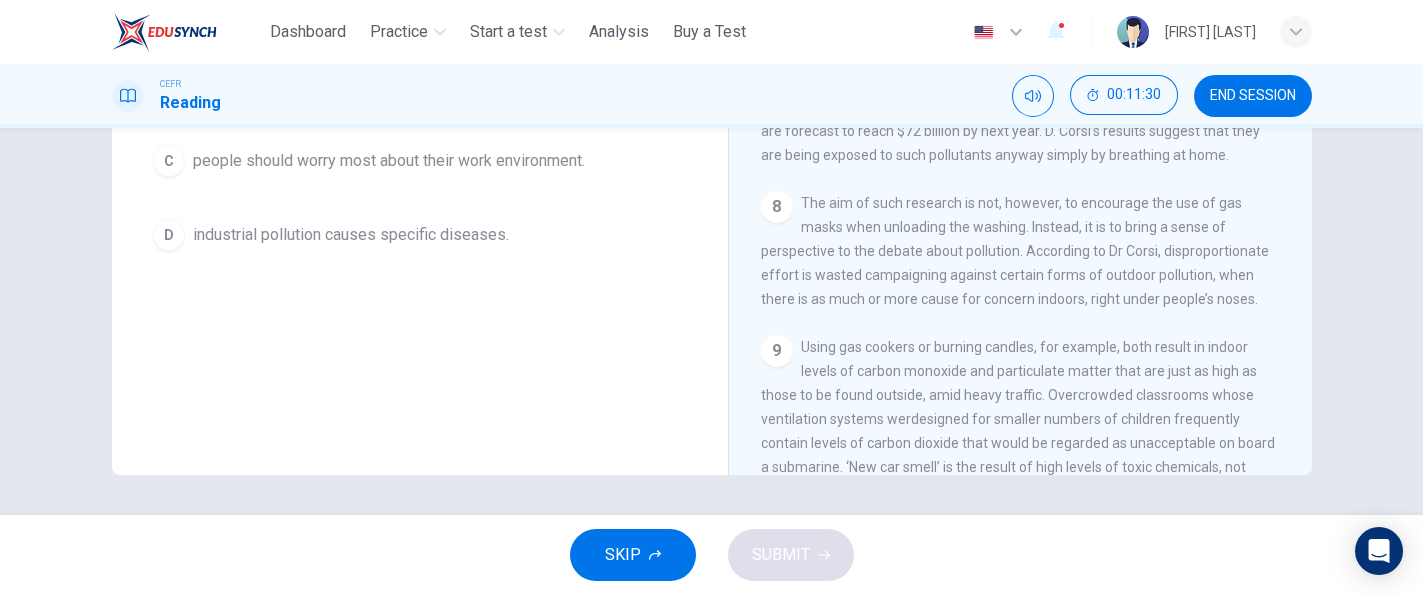 click on "CLICK TO ZOOM Click to Zoom 1 Since the early eighties we have been only too aware of the devastating effects of large-scale environmental pollution. Such pollution is generally the result of poor government planning in many developing nations or the short-sighted, selfish policies of the already industrialised countries which encourage a minority of the world’s population to squander the majority of its natural resources. 2 3 4 The latest study, conducted by two environmental engineers, Richard Corsi and Cynthia Howard-Reed, of the University of Texas in Austin, and published in Environmental Science and Technology, suggests that it is the process of keeping clean that may be making indoor pollution worse. The researchers found that baths, showers, dishwashers and washing machines can all be significant sources of indoor pollution, because they extract trace amounts of chemicals from the water that they use and transfer them to the air. 5 6 7 8 9 10" at bounding box center (1034, 171) 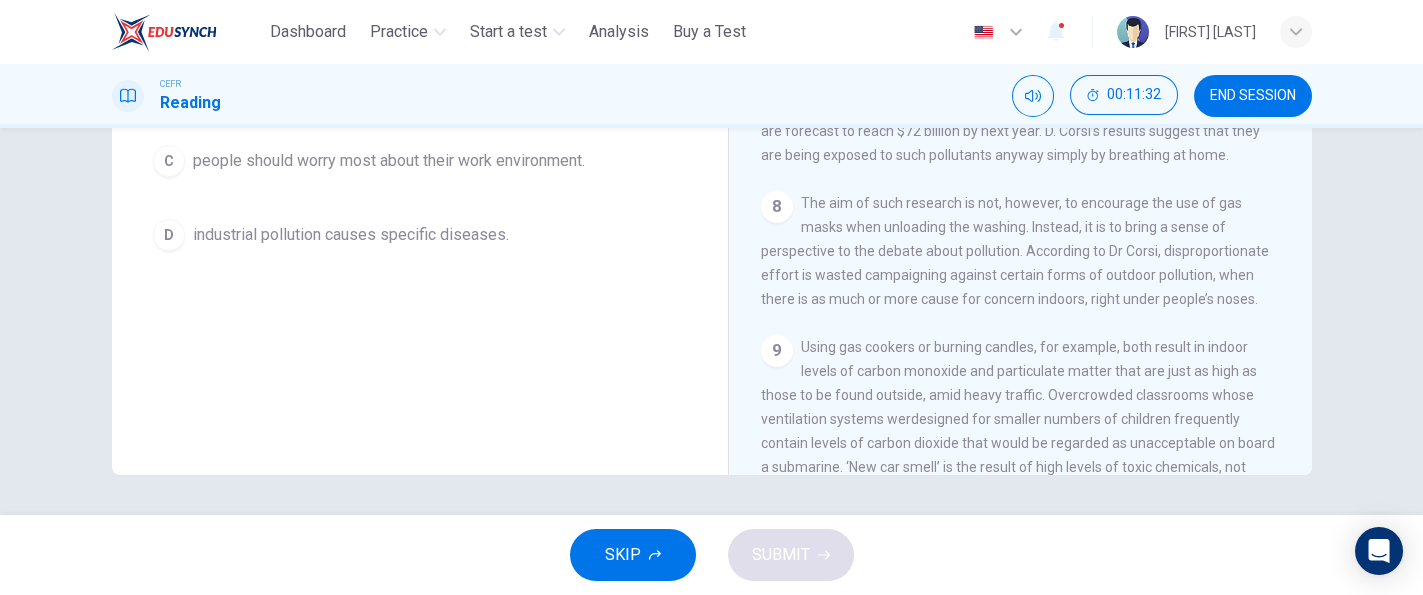 click on "CLICK TO ZOOM Click to Zoom 1 Since the early eighties we have been only too aware of the devastating effects of large-scale environmental pollution. Such pollution is generally the result of poor government planning in many developing nations or the short-sighted, selfish policies of the already industrialised countries which encourage a minority of the world’s population to squander the majority of its natural resources. 2 3 4 The latest study, conducted by two environmental engineers, Richard Corsi and Cynthia Howard-Reed, of the University of Texas in Austin, and published in Environmental Science and Technology, suggests that it is the process of keeping clean that may be making indoor pollution worse. The researchers found that baths, showers, dishwashers and washing machines can all be significant sources of indoor pollution, because they extract trace amounts of chemicals from the water that they use and transfer them to the air. 5 6 7 8 9 10" at bounding box center [1034, 171] 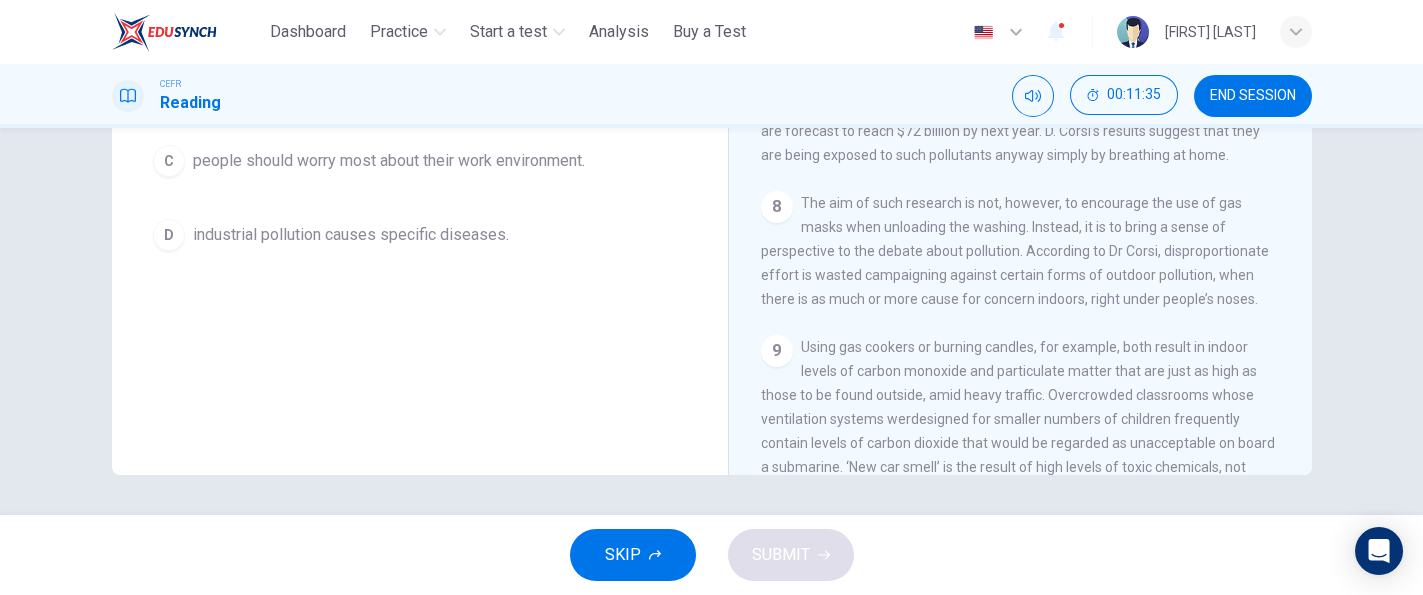 click on "CLICK TO ZOOM Click to Zoom 1 Since the early eighties we have been only too aware of the devastating effects of large-scale environmental pollution. Such pollution is generally the result of poor government planning in many developing nations or the short-sighted, selfish policies of the already industrialised countries which encourage a minority of the world’s population to squander the majority of its natural resources. 2 3 4 The latest study, conducted by two environmental engineers, Richard Corsi and Cynthia Howard-Reed, of the University of Texas in Austin, and published in Environmental Science and Technology, suggests that it is the process of keeping clean that may be making indoor pollution worse. The researchers found that baths, showers, dishwashers and washing machines can all be significant sources of indoor pollution, because they extract trace amounts of chemicals from the water that they use and transfer them to the air. 5 6 7 8 9 10" at bounding box center [1034, 171] 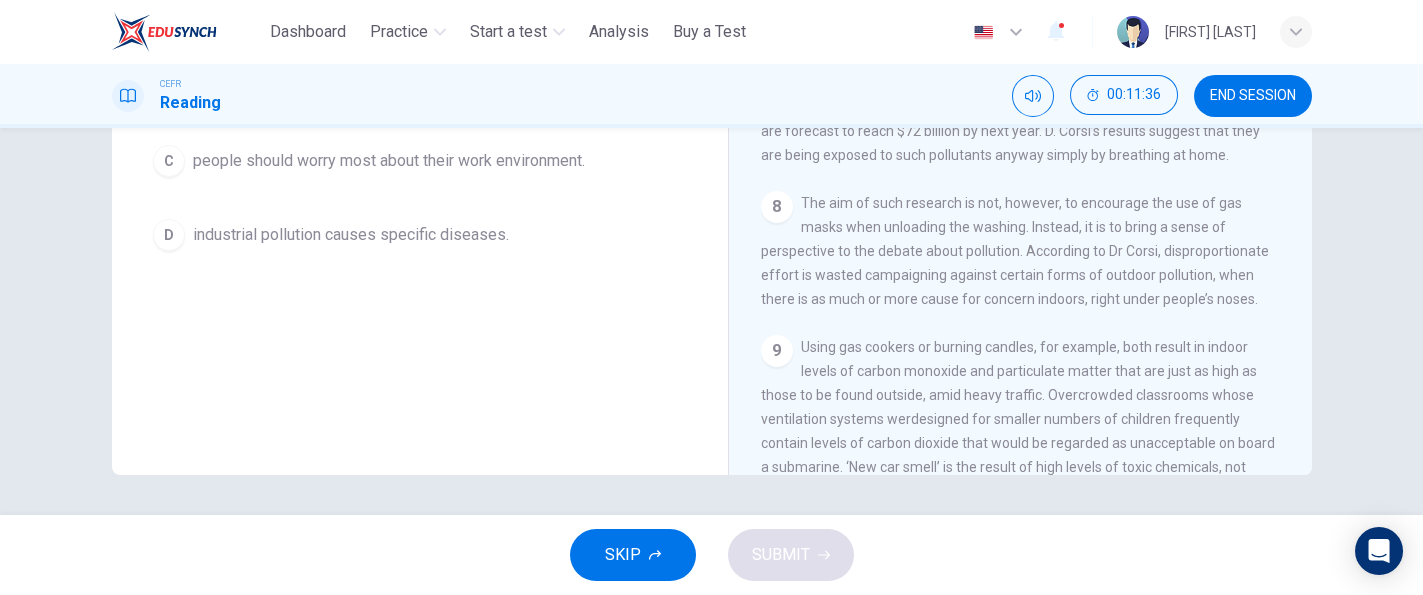 click on "CLICK TO ZOOM Click to Zoom 1 Since the early eighties we have been only too aware of the devastating effects of large-scale environmental pollution. Such pollution is generally the result of poor government planning in many developing nations or the short-sighted, selfish policies of the already industrialised countries which encourage a minority of the world’s population to squander the majority of its natural resources. 2 3 4 The latest study, conducted by two environmental engineers, Richard Corsi and Cynthia Howard-Reed, of the University of Texas in Austin, and published in Environmental Science and Technology, suggests that it is the process of keeping clean that may be making indoor pollution worse. The researchers found that baths, showers, dishwashers and washing machines can all be significant sources of indoor pollution, because they extract trace amounts of chemicals from the water that they use and transfer them to the air. 5 6 7 8 9 10" at bounding box center (1034, 171) 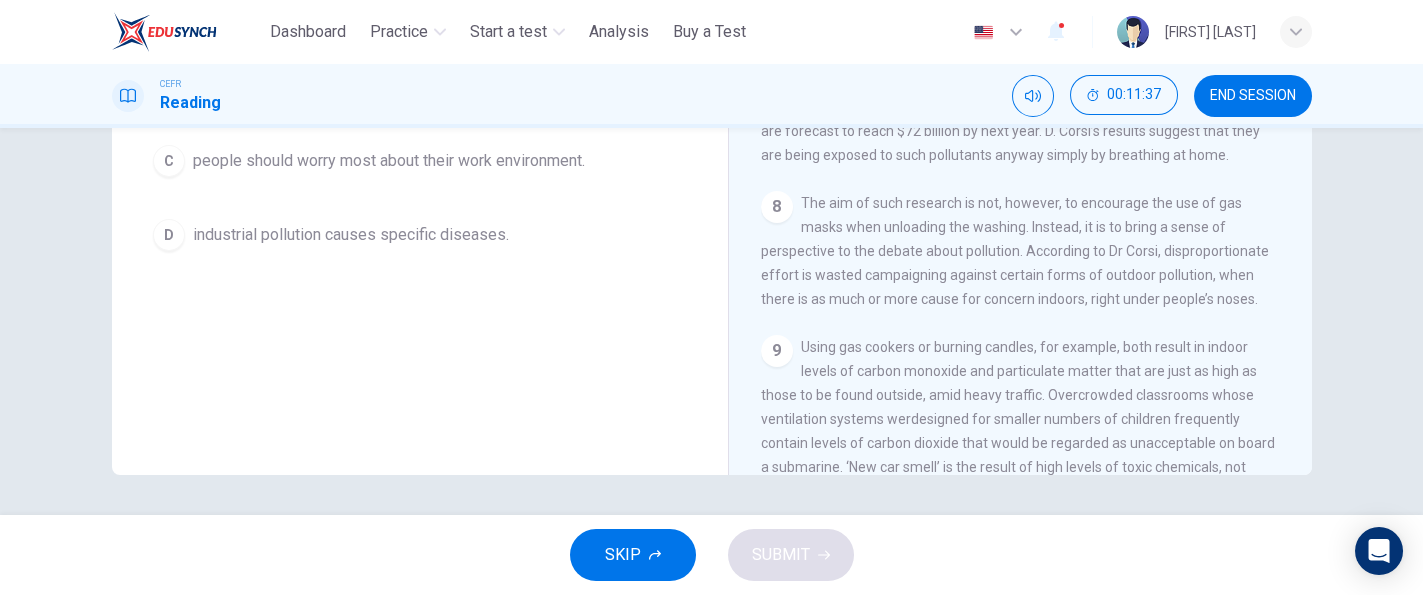 click on "CLICK TO ZOOM Click to Zoom 1 Since the early eighties we have been only too aware of the devastating effects of large-scale environmental pollution. Such pollution is generally the result of poor government planning in many developing nations or the short-sighted, selfish policies of the already industrialised countries which encourage a minority of the world’s population to squander the majority of its natural resources. 2 3 4 The latest study, conducted by two environmental engineers, Richard Corsi and Cynthia Howard-Reed, of the University of Texas in Austin, and published in Environmental Science and Technology, suggests that it is the process of keeping clean that may be making indoor pollution worse. The researchers found that baths, showers, dishwashers and washing machines can all be significant sources of indoor pollution, because they extract trace amounts of chemicals from the water that they use and transfer them to the air. 5 6 7 8 9 10" at bounding box center (1034, 171) 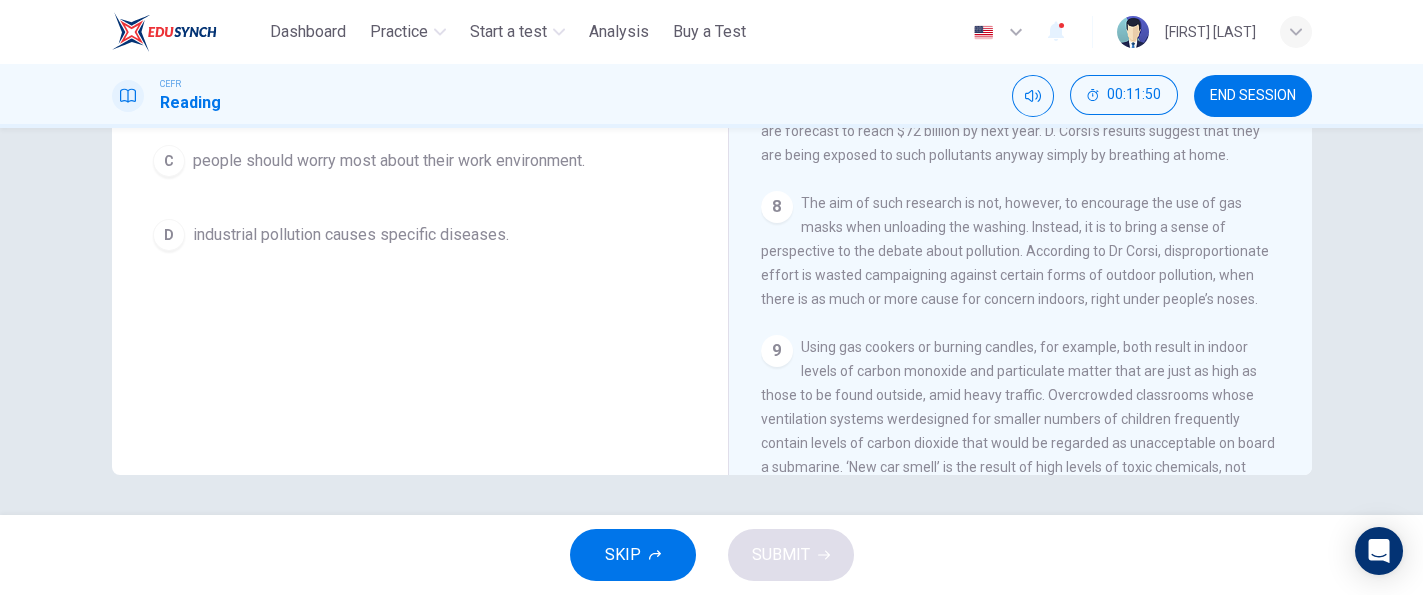 drag, startPoint x: 1281, startPoint y: 307, endPoint x: 1282, endPoint y: 329, distance: 22.022715 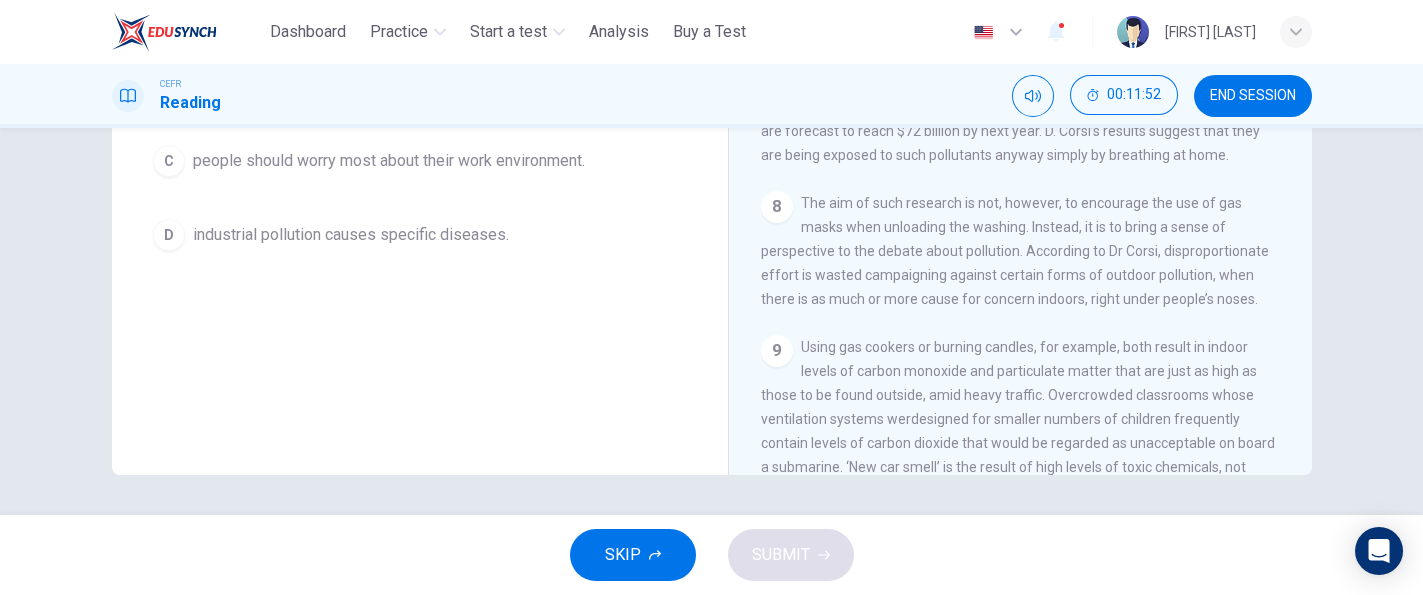 click on "CLICK TO ZOOM Click to Zoom 1 Since the early eighties we have been only too aware of the devastating effects of large-scale environmental pollution. Such pollution is generally the result of poor government planning in many developing nations or the short-sighted, selfish policies of the already industrialised countries which encourage a minority of the world’s population to squander the majority of its natural resources. 2 3 4 The latest study, conducted by two environmental engineers, Richard Corsi and Cynthia Howard-Reed, of the University of Texas in Austin, and published in Environmental Science and Technology, suggests that it is the process of keeping clean that may be making indoor pollution worse. The researchers found that baths, showers, dishwashers and washing machines can all be significant sources of indoor pollution, because they extract trace amounts of chemicals from the water that they use and transfer them to the air. 5 6 7 8 9 10" at bounding box center [1034, 171] 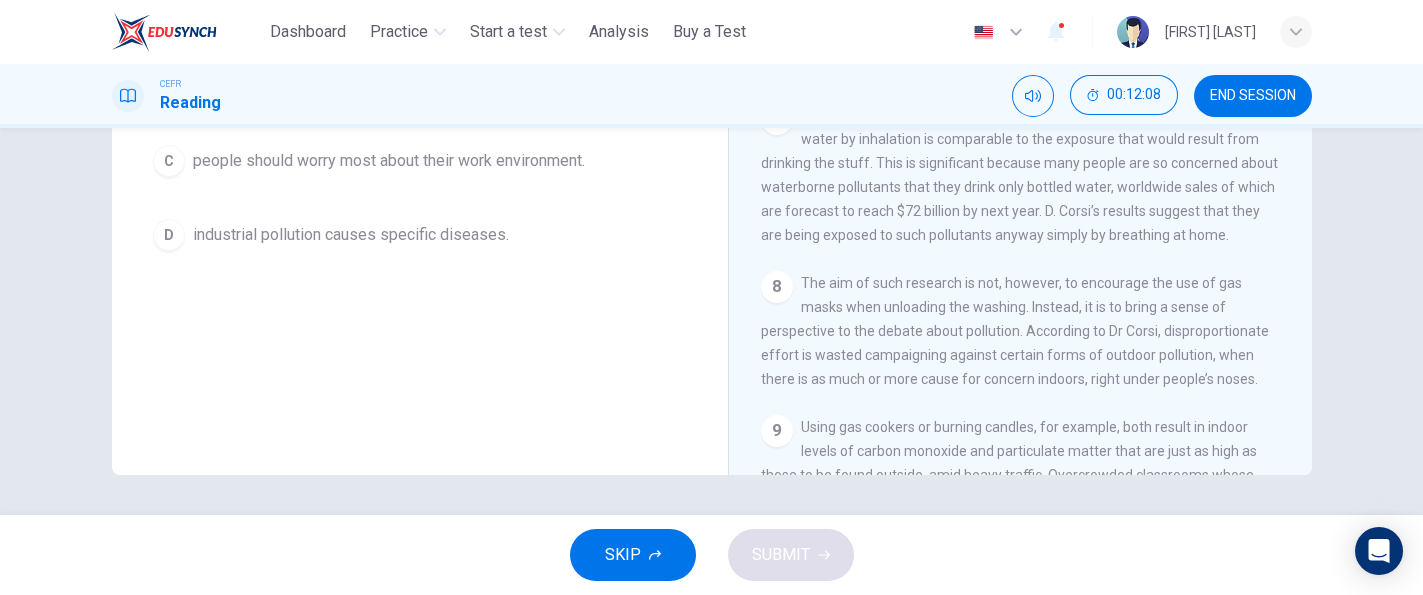 scroll, scrollTop: 1431, scrollLeft: 0, axis: vertical 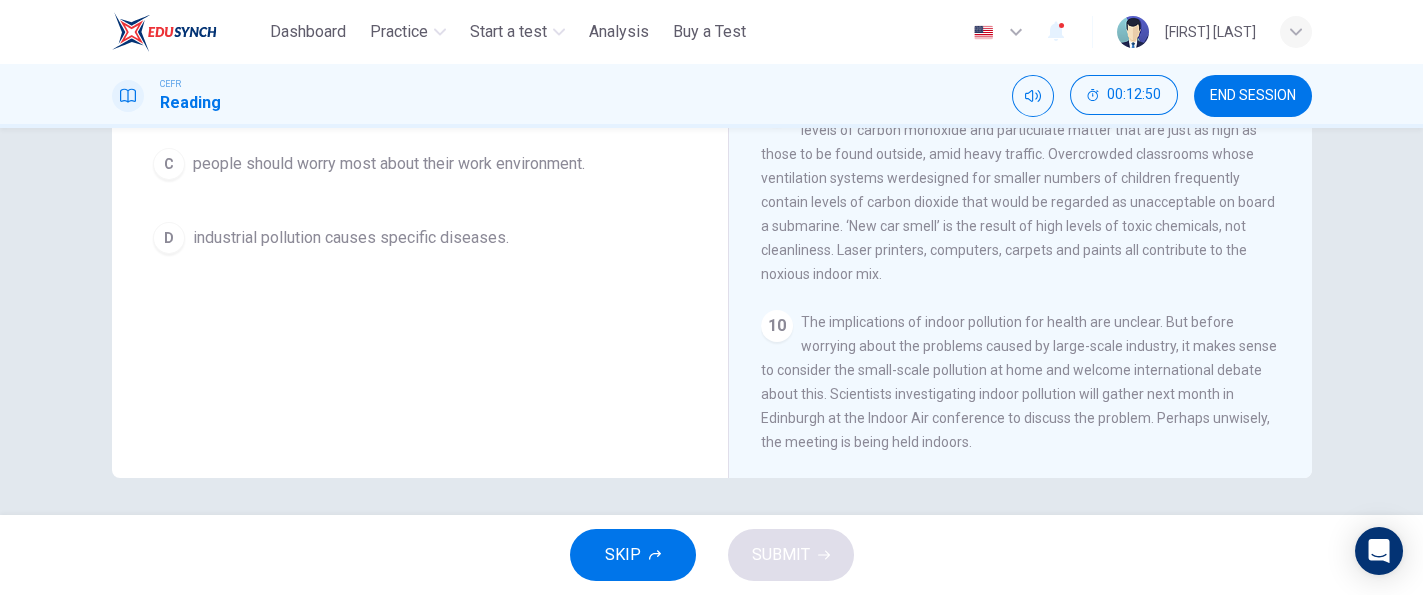 drag, startPoint x: 1380, startPoint y: 418, endPoint x: 1389, endPoint y: 336, distance: 82.492424 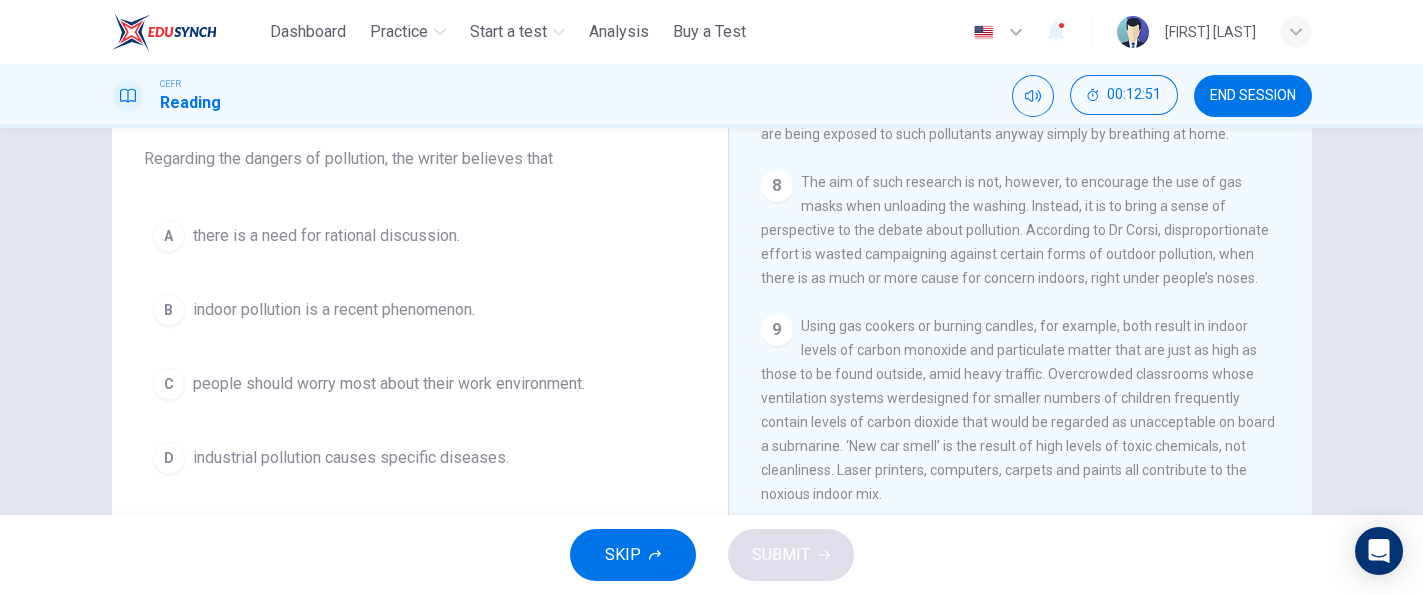 scroll, scrollTop: 151, scrollLeft: 0, axis: vertical 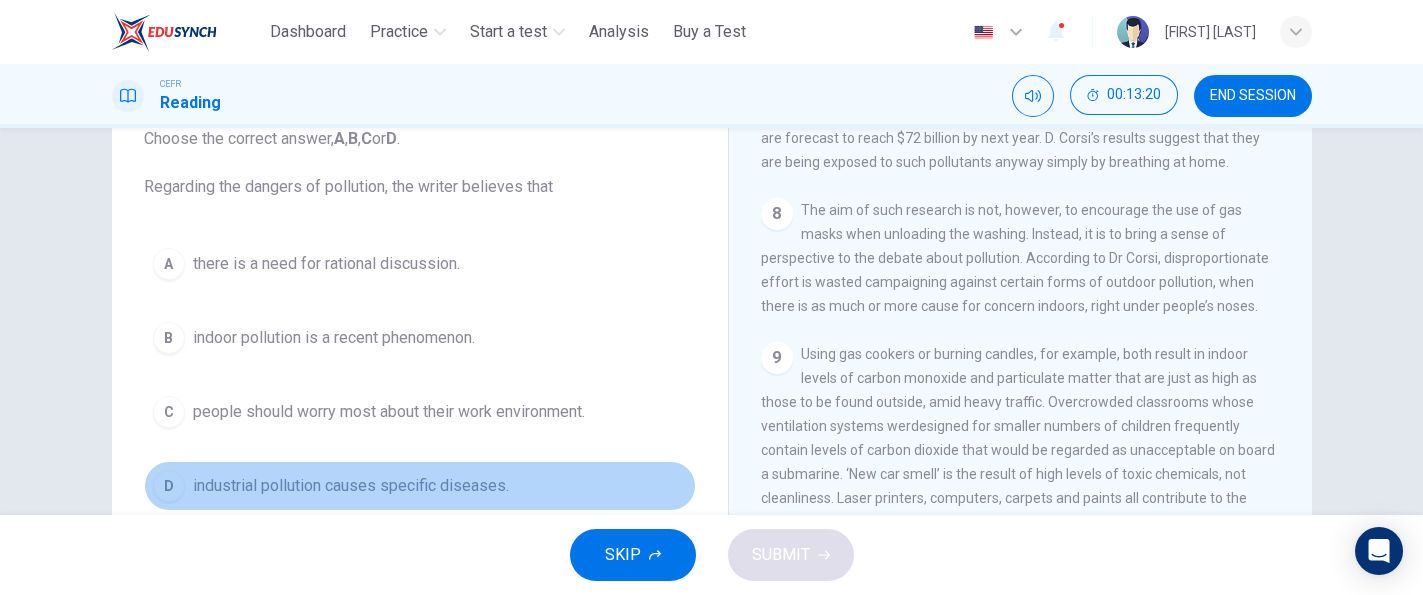 click on "industrial pollution causes specific diseases." at bounding box center (351, 486) 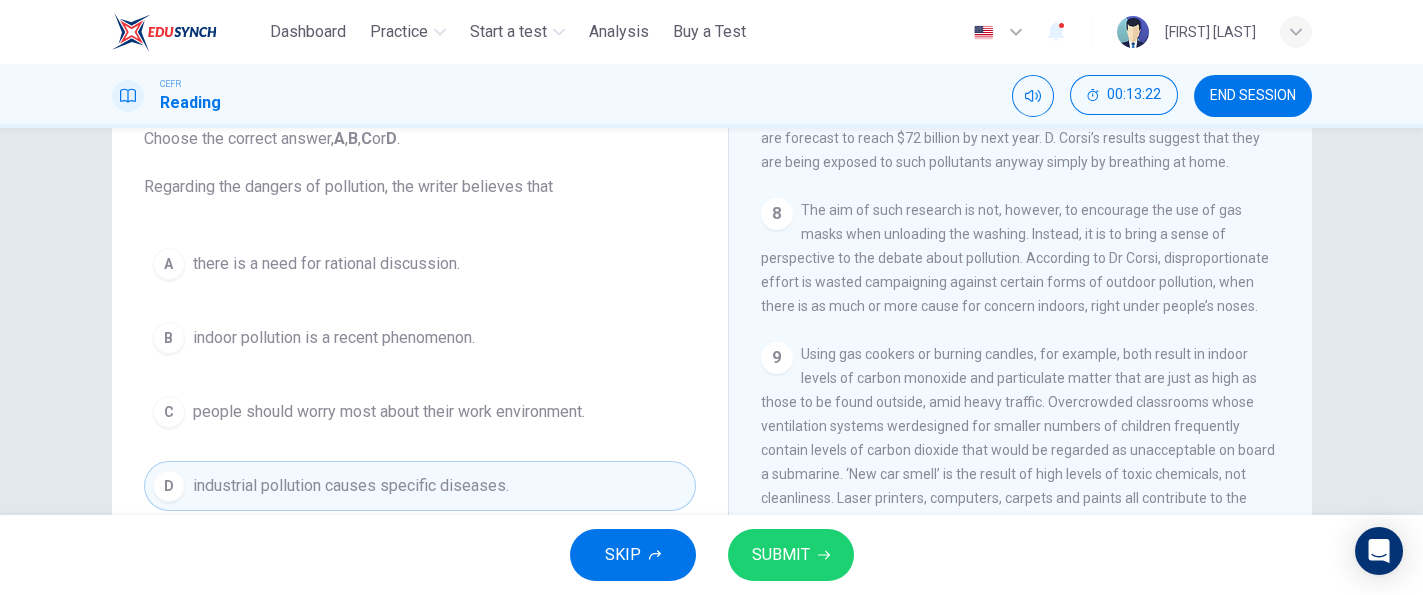 click on "B indoor pollution is a recent phenomenon." at bounding box center [420, 338] 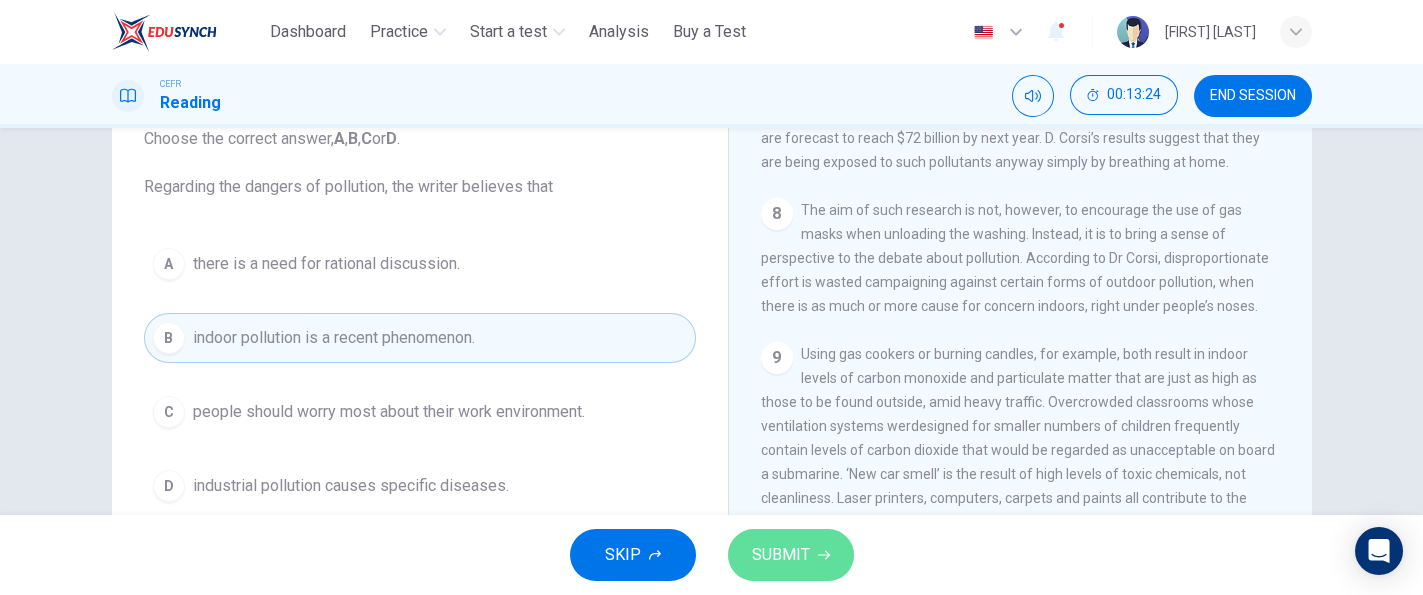click on "SUBMIT" at bounding box center [781, 555] 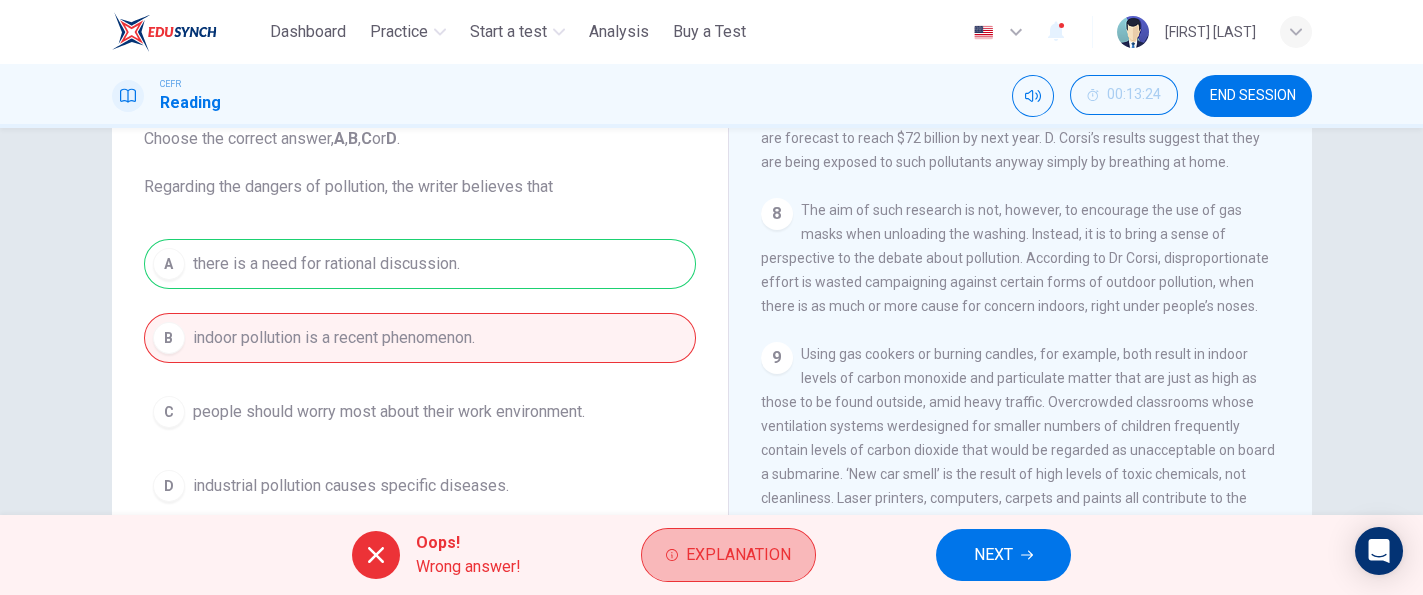 click on "Explanation" at bounding box center [738, 555] 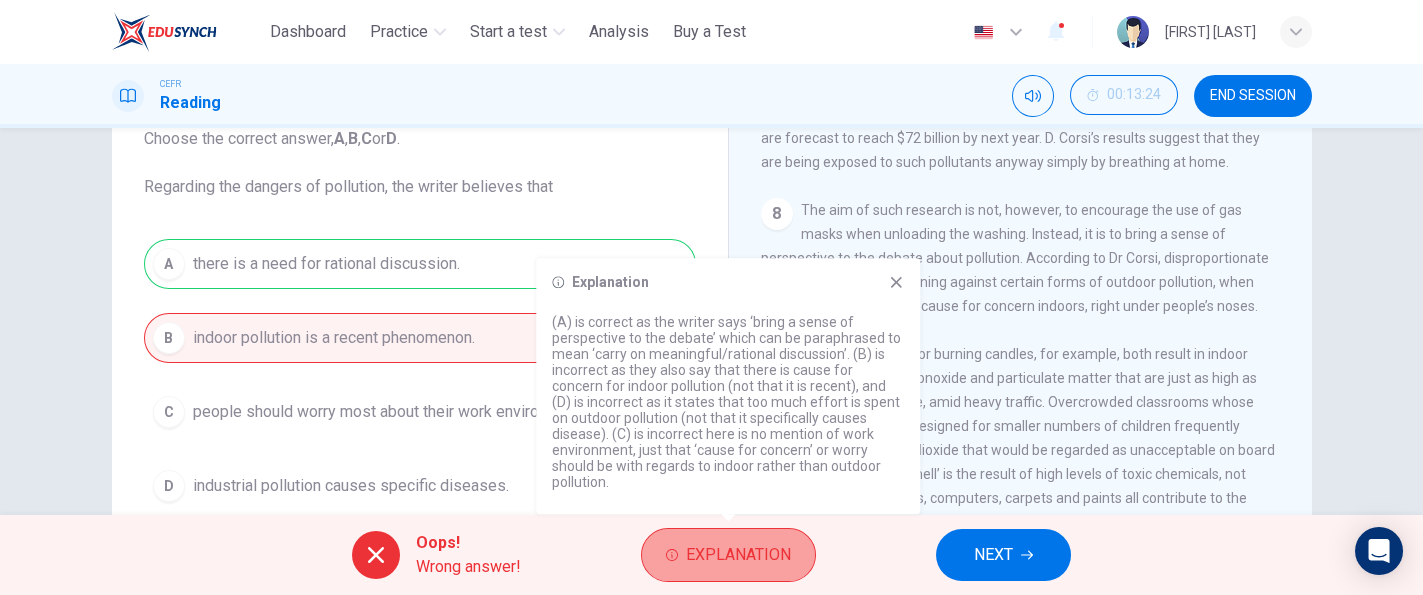 click on "Explanation" at bounding box center (738, 555) 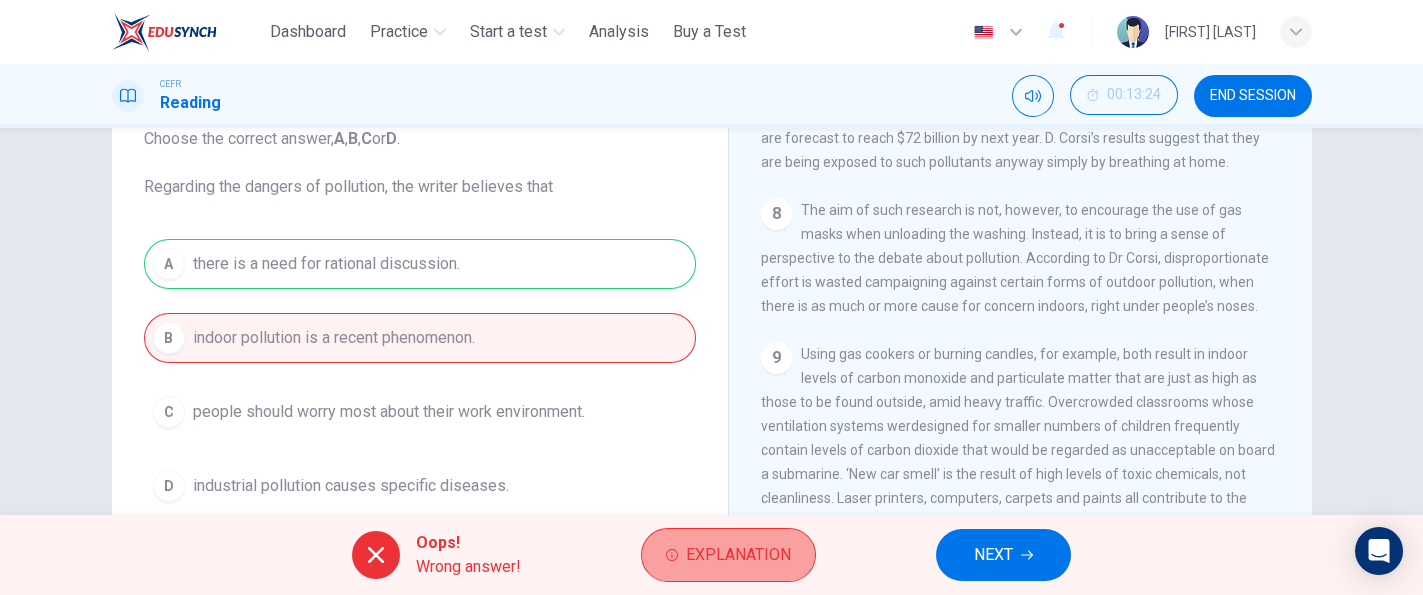 click on "Explanation" at bounding box center (738, 555) 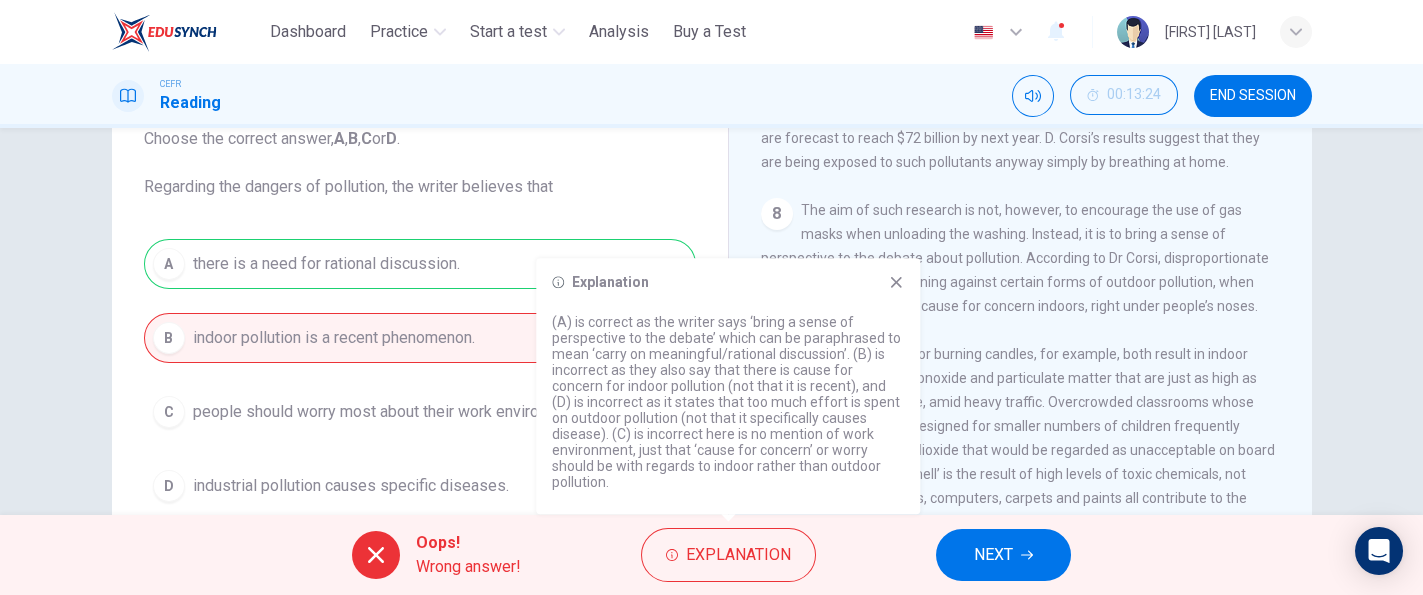 click on "[NUMBER] Using gas cookers or burning candles, for example, both result in indoor levels of carbon monoxide and particulate matter that are just as high as those to be found outside, amid heavy traffic. Overcrowded classrooms whose ventilation systems werdesigned for smaller numbers of children frequently contain levels of carbon dioxide that would be regarded as unacceptable on board a submarine. ‘New car smell’ is the result of high levels of toxic chemicals, not cleanliness. Laser printers, computers, carpets and paints all contribute to the noxious indoor mix." at bounding box center (1021, 438) 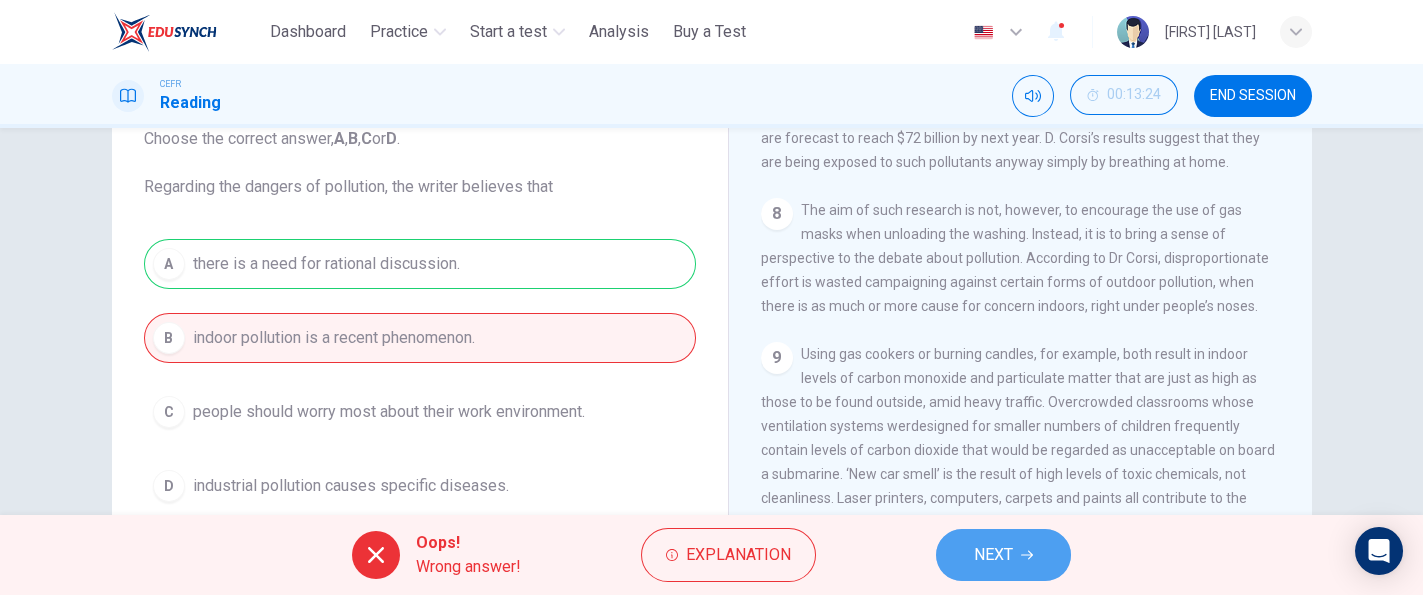 click on "NEXT" at bounding box center (1003, 555) 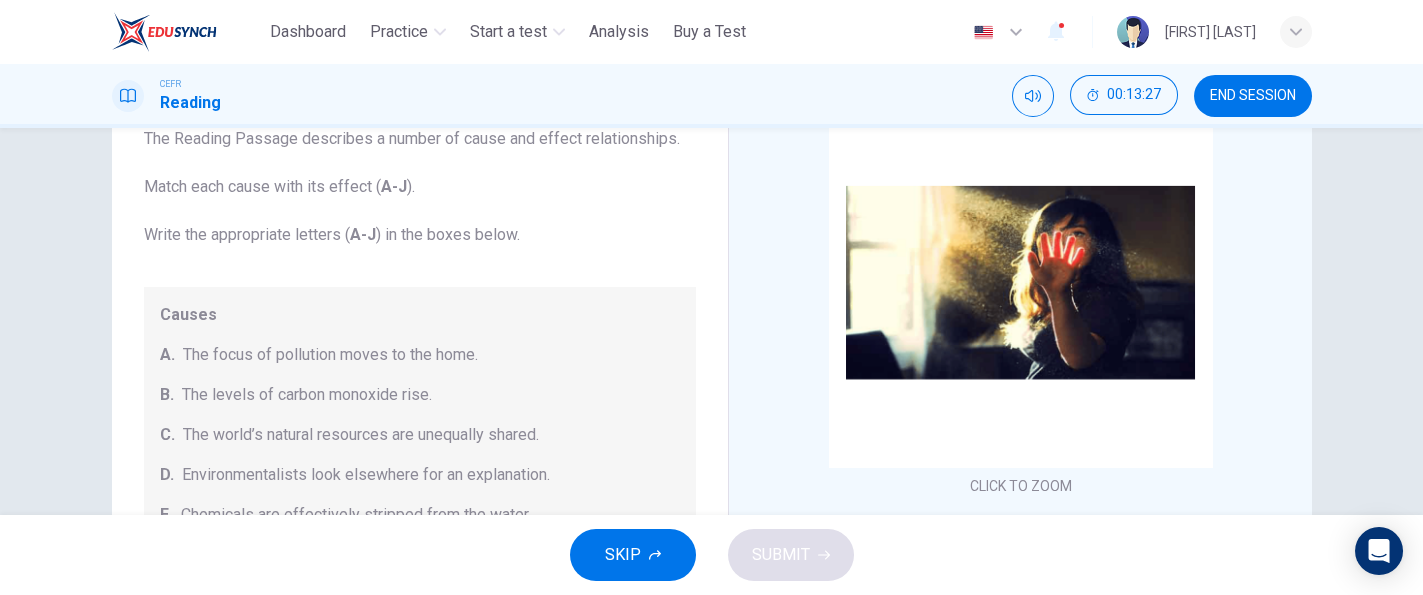 drag, startPoint x: 1348, startPoint y: 259, endPoint x: 1288, endPoint y: 234, distance: 65 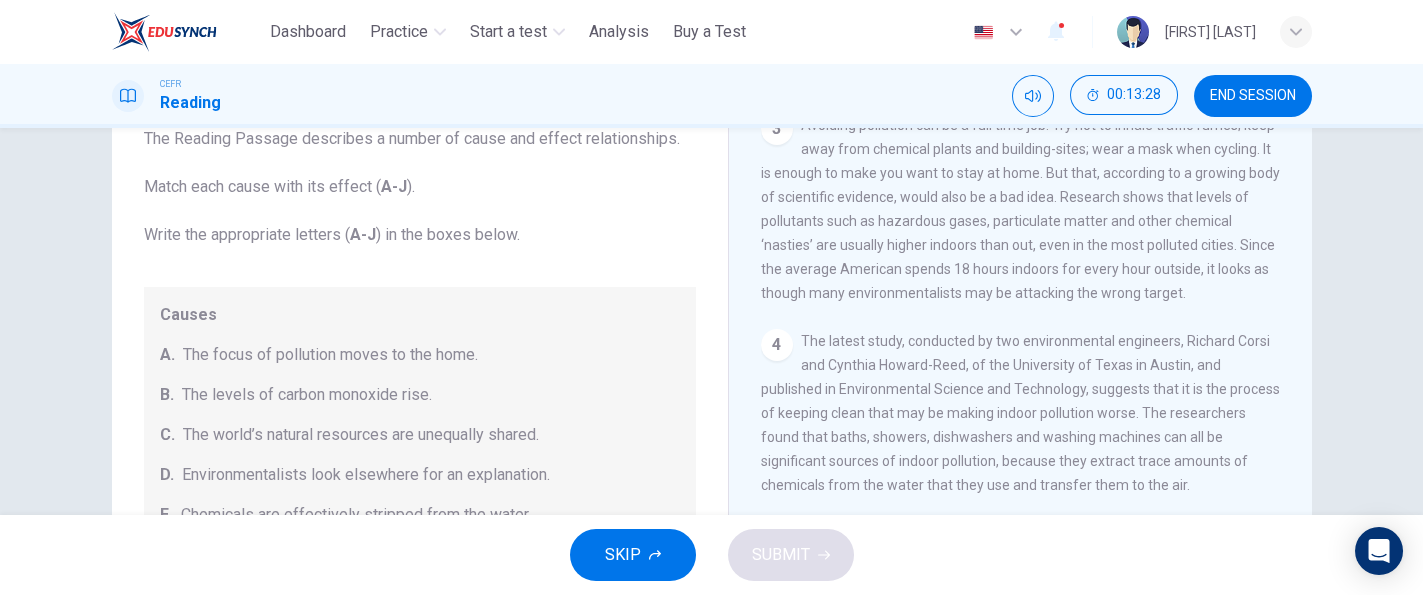 scroll, scrollTop: 1123, scrollLeft: 0, axis: vertical 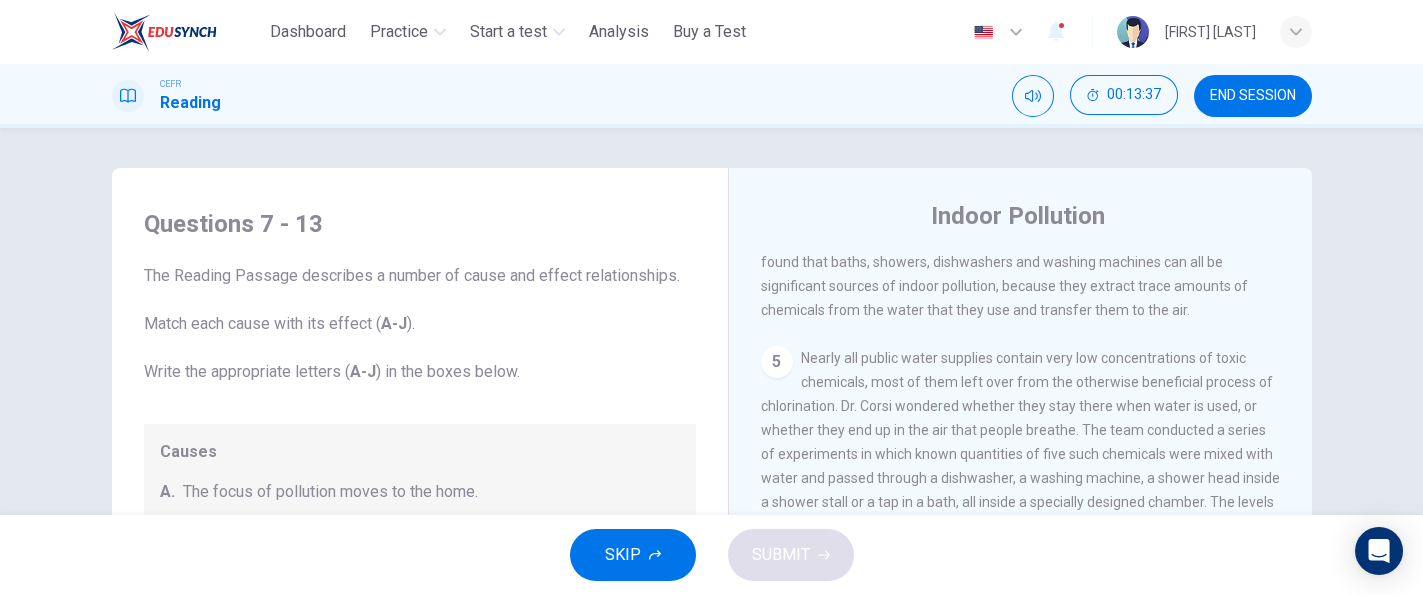 click on "END SESSION" at bounding box center [1253, 96] 